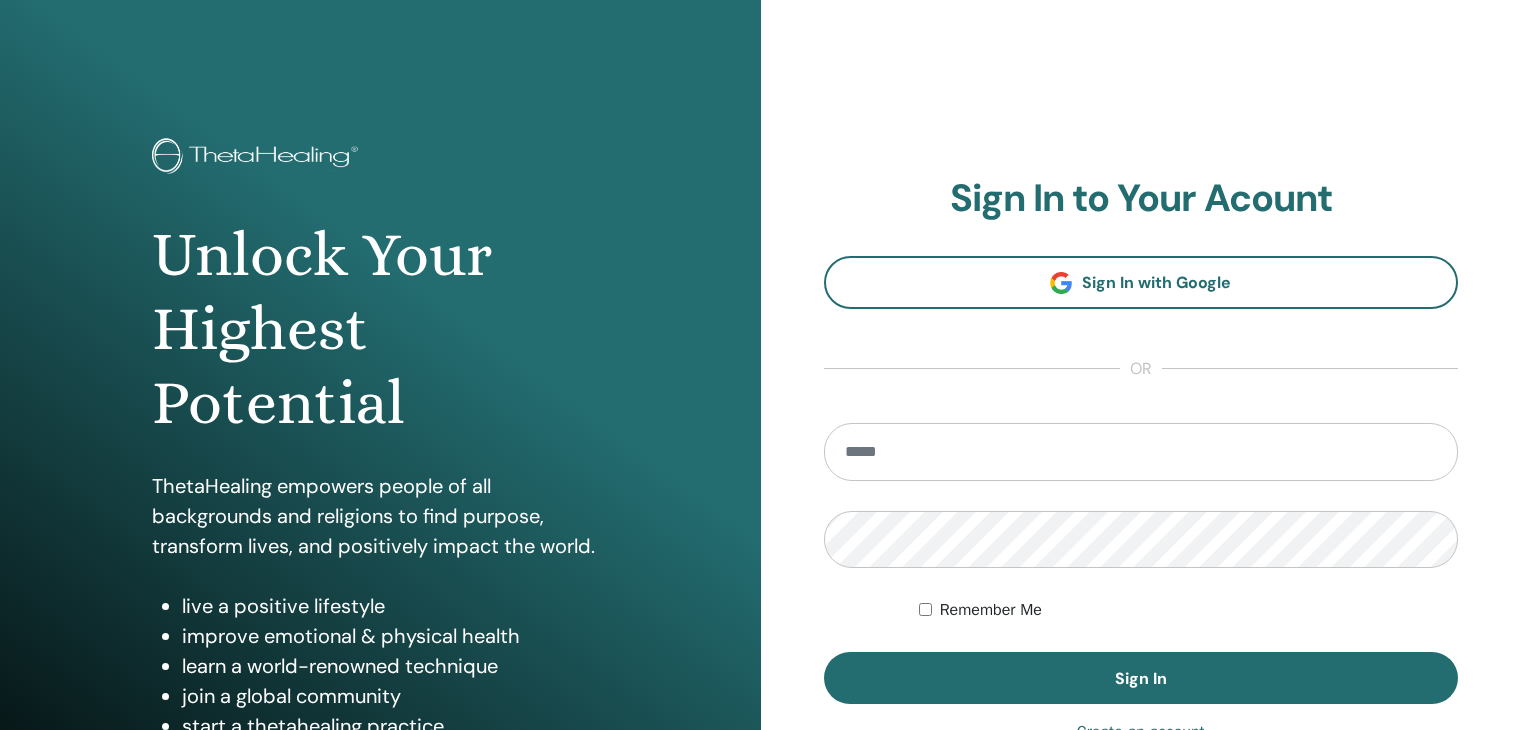 scroll, scrollTop: 0, scrollLeft: 0, axis: both 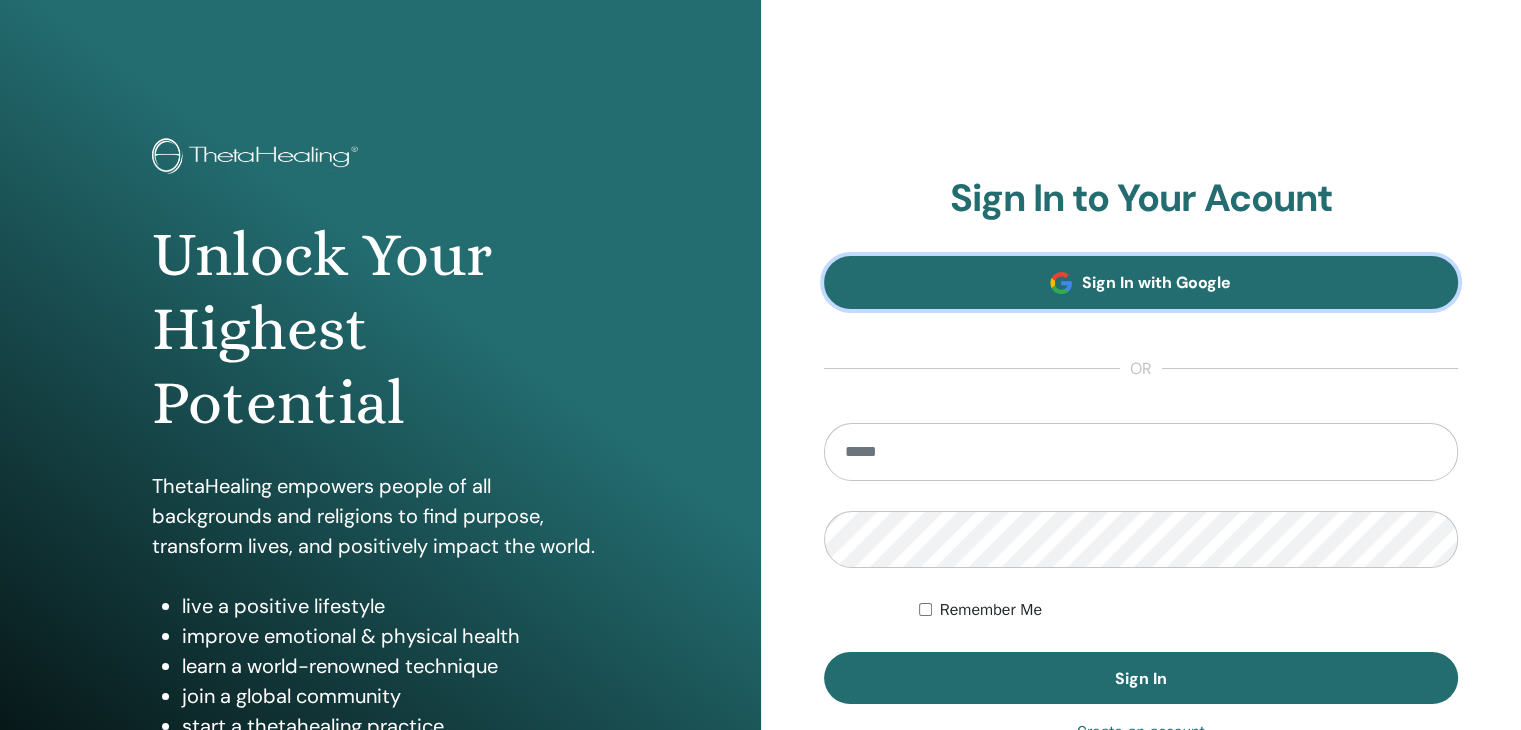 click on "Sign In with Google" at bounding box center (1156, 282) 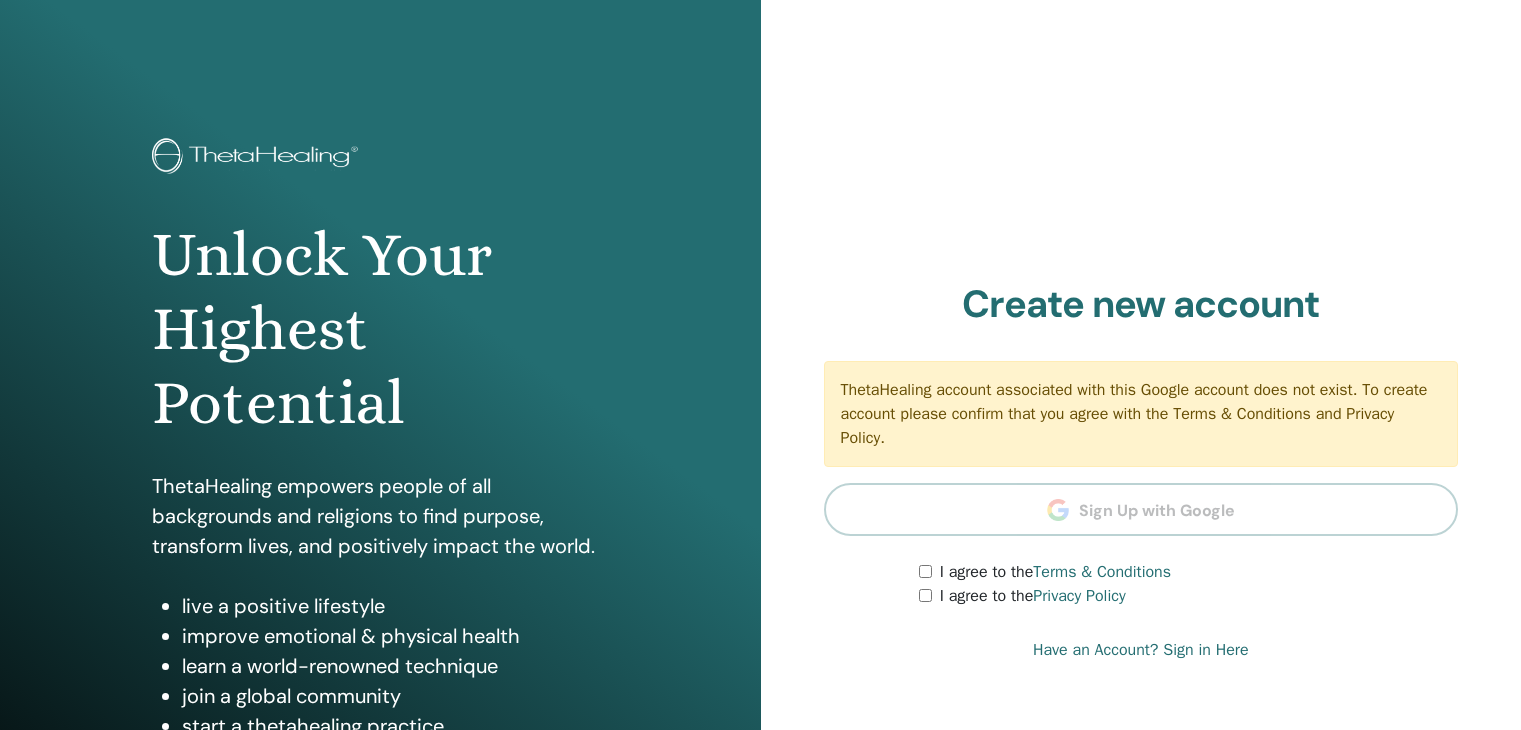 scroll, scrollTop: 0, scrollLeft: 0, axis: both 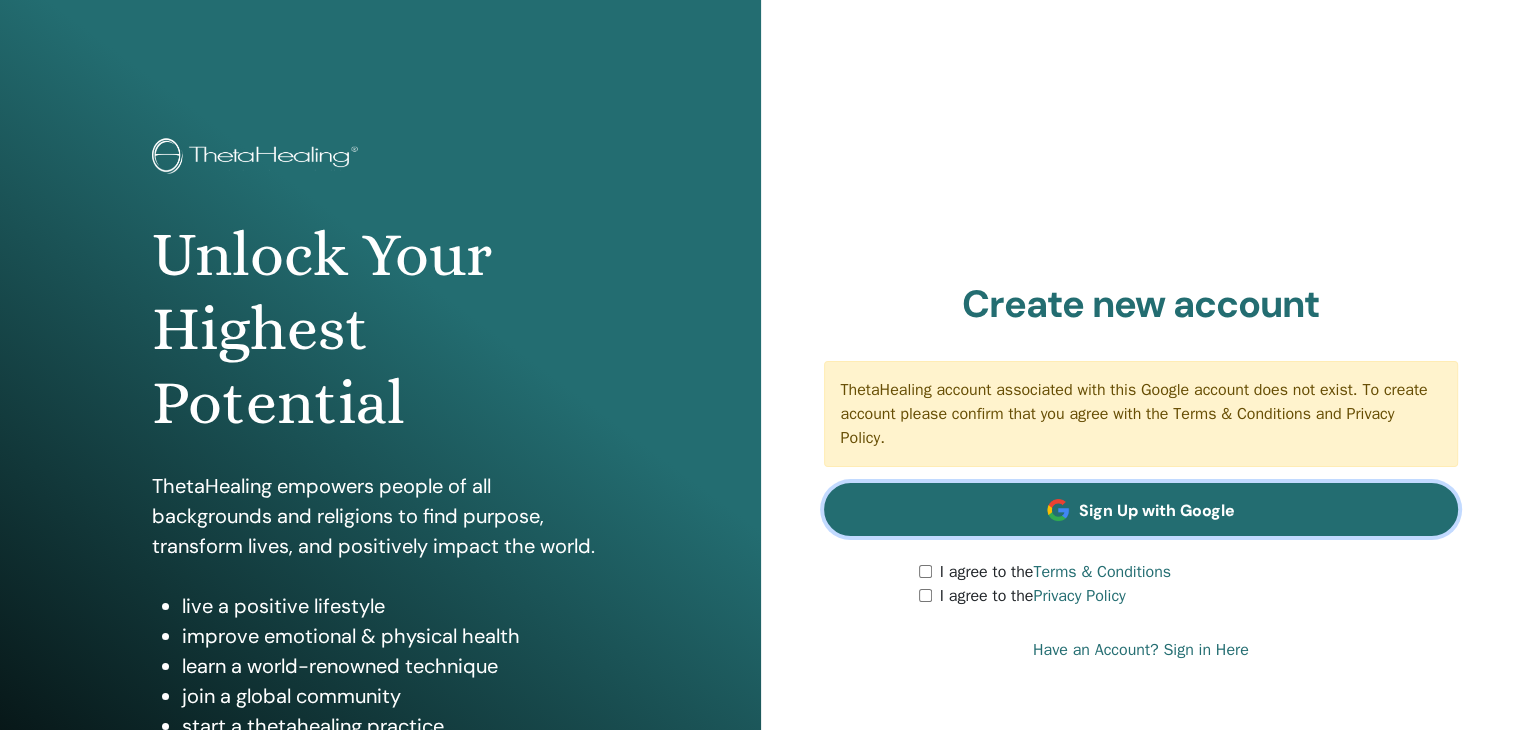click on "Sign Up with Google" at bounding box center (1141, 509) 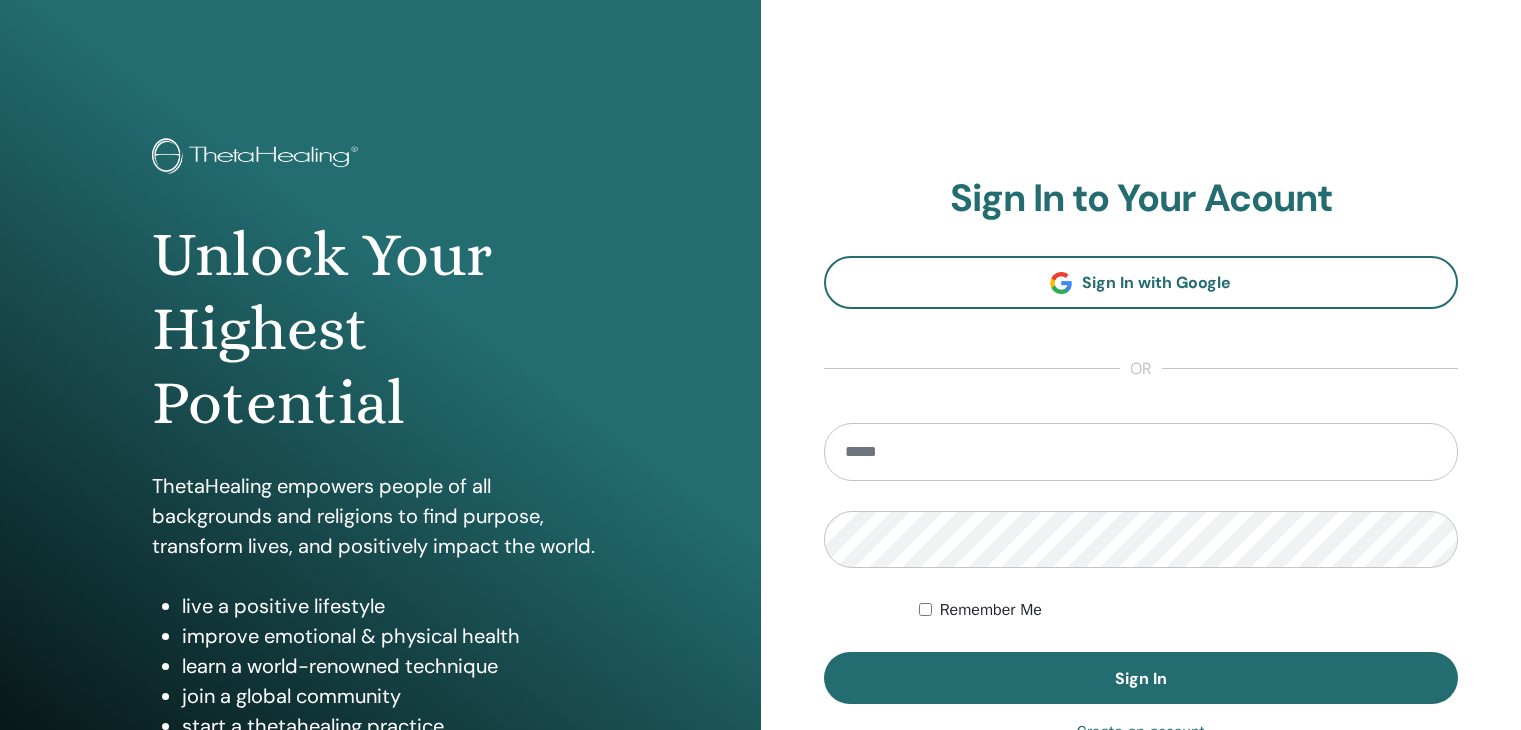 scroll, scrollTop: 0, scrollLeft: 0, axis: both 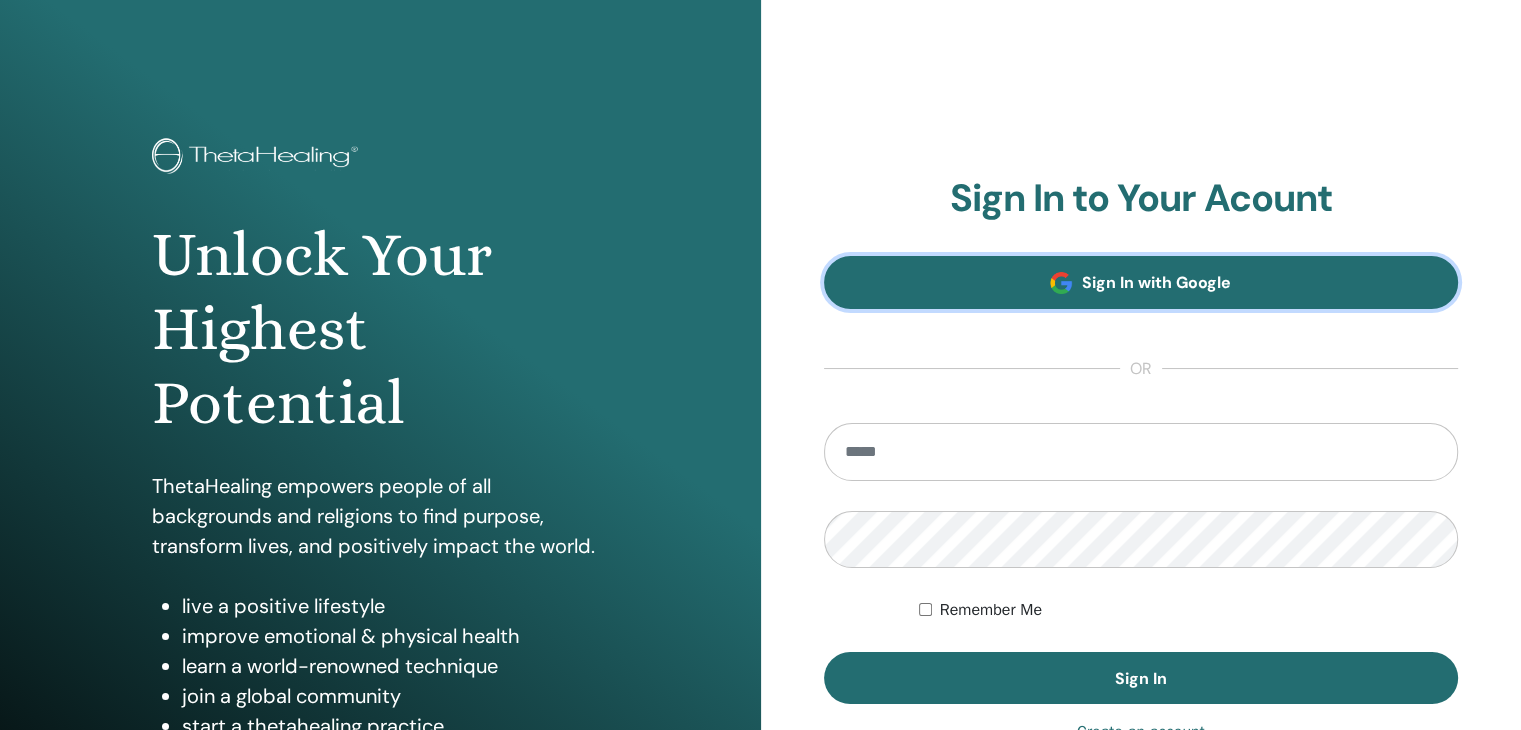 click on "Sign In with Google" at bounding box center (1141, 282) 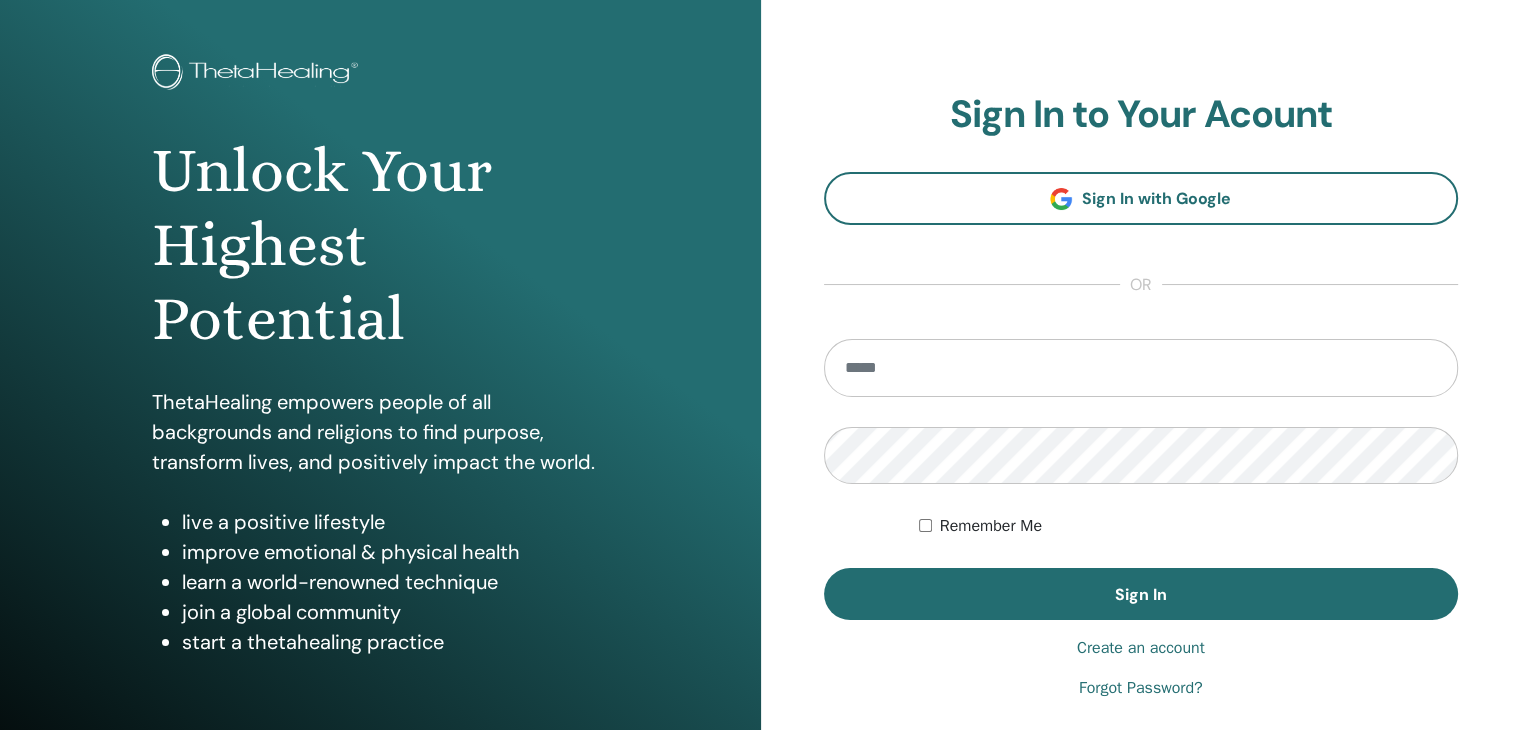 scroll, scrollTop: 230, scrollLeft: 0, axis: vertical 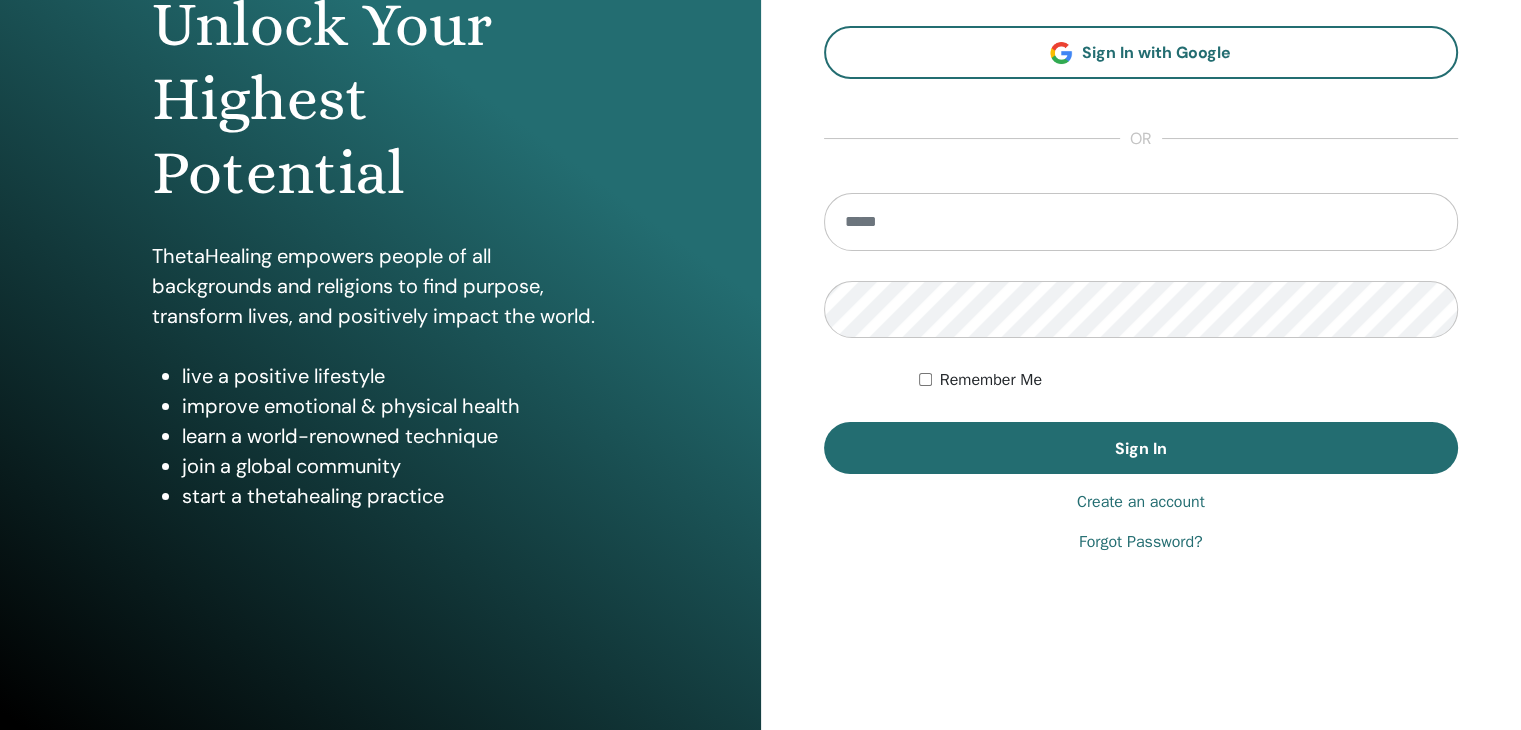 click on "Forgot Password?" at bounding box center [1141, 542] 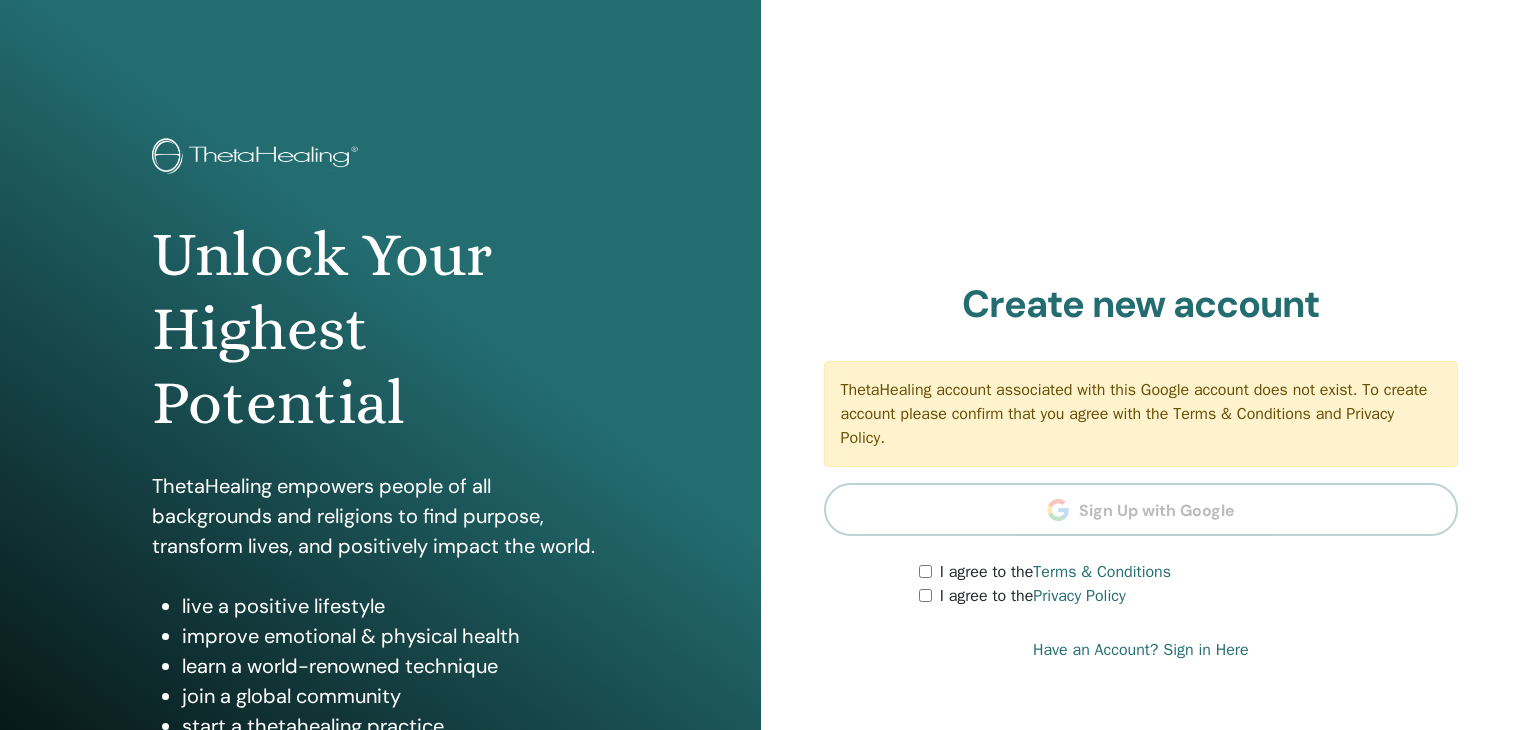 scroll, scrollTop: 0, scrollLeft: 0, axis: both 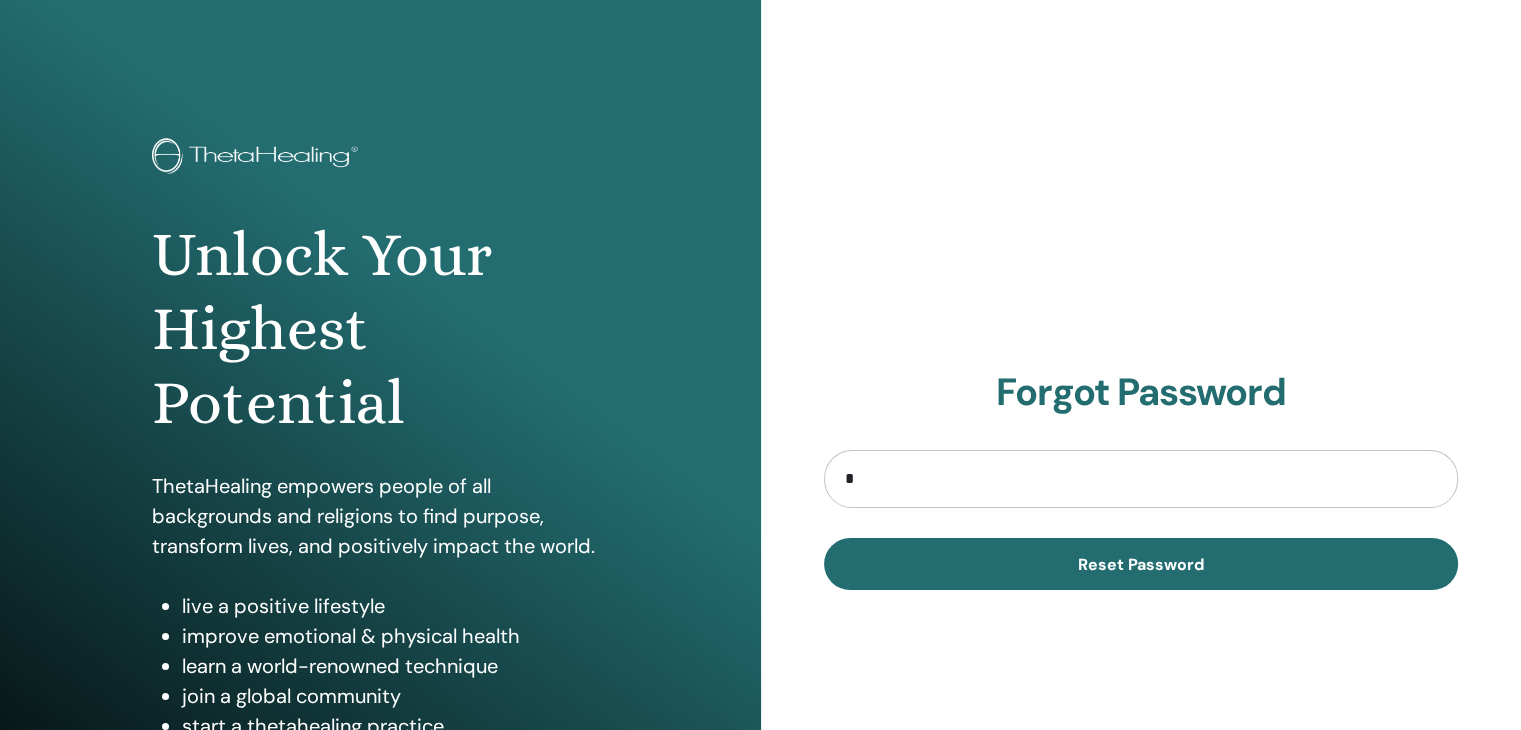 type on "**********" 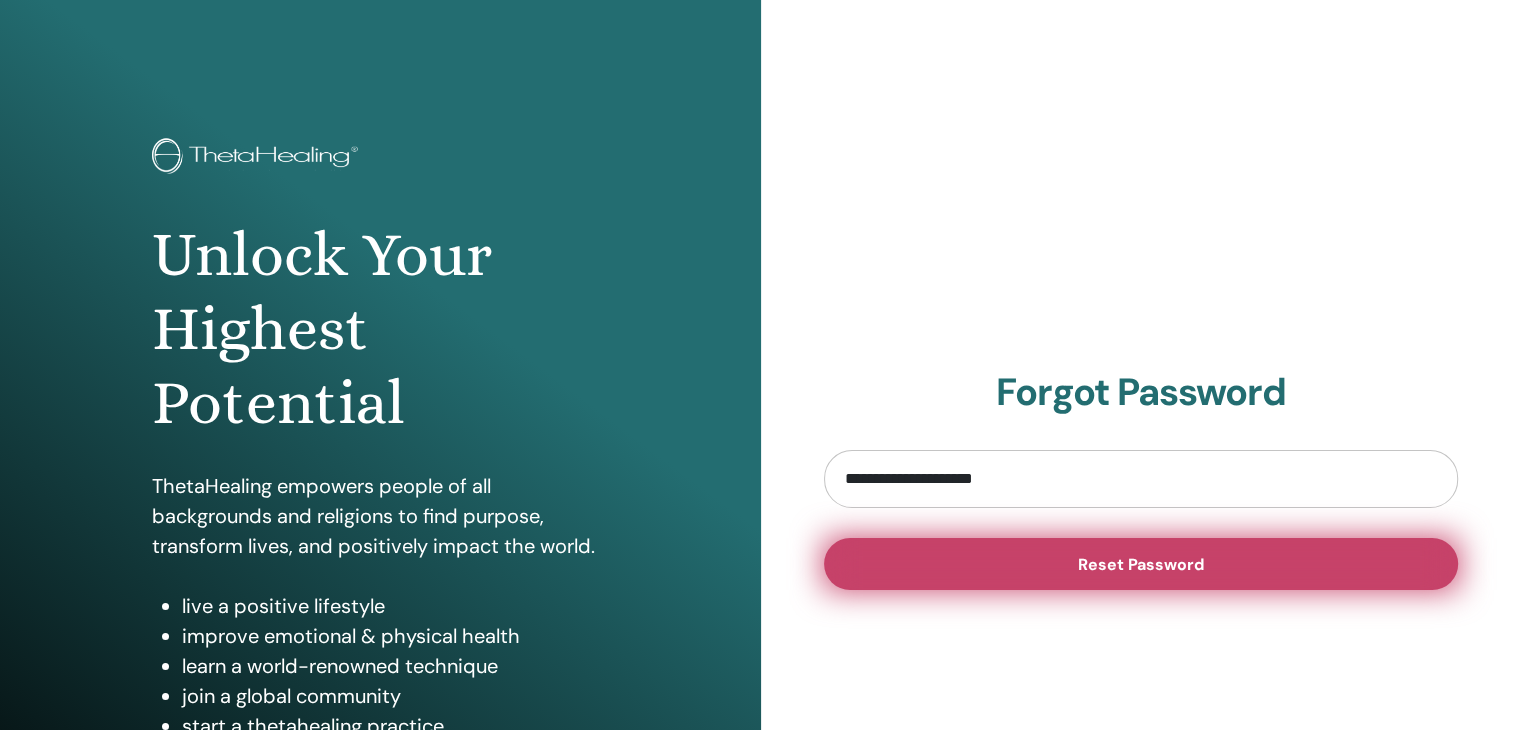 click on "Reset Password" at bounding box center (1141, 564) 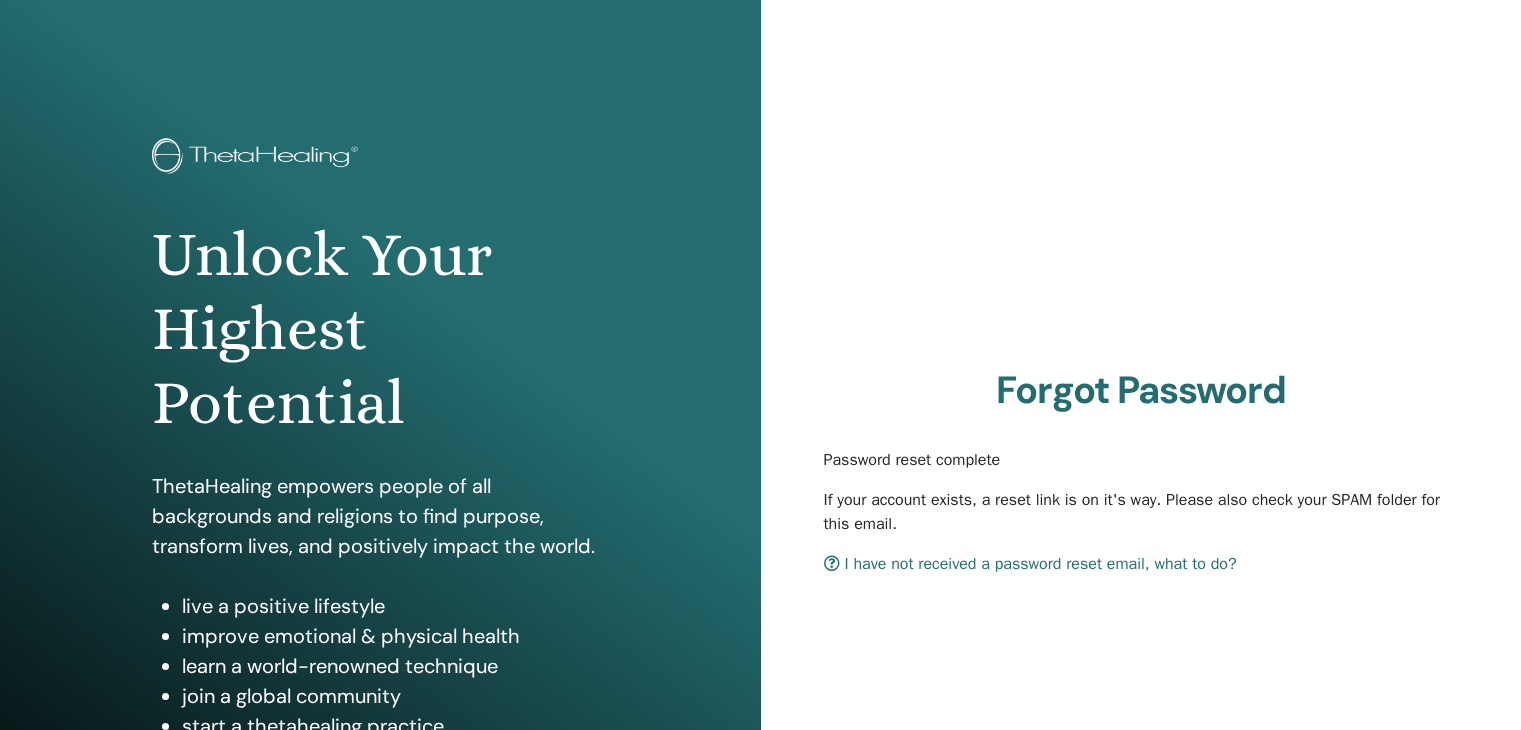 scroll, scrollTop: 0, scrollLeft: 0, axis: both 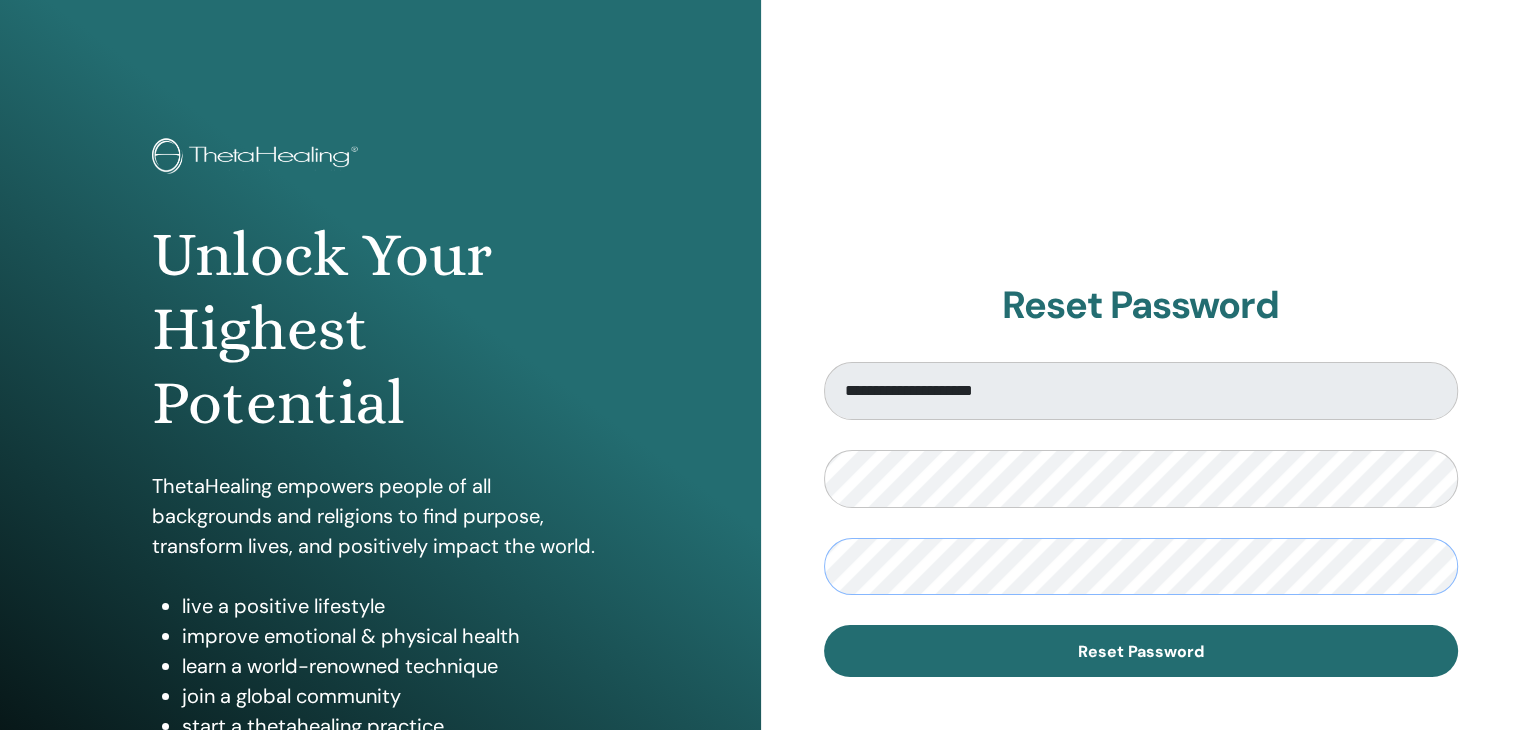 click on "Reset Password" at bounding box center (1141, 651) 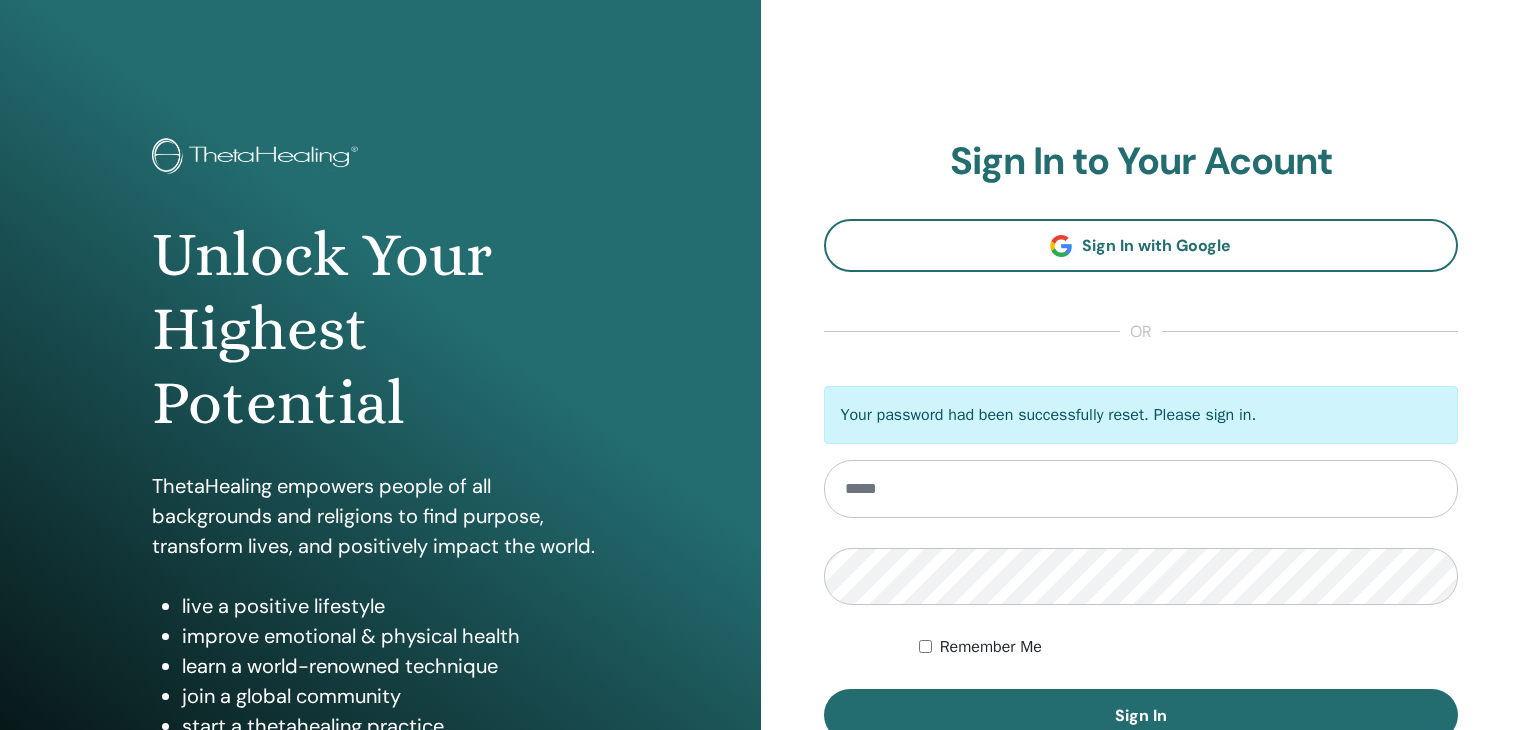 scroll, scrollTop: 0, scrollLeft: 0, axis: both 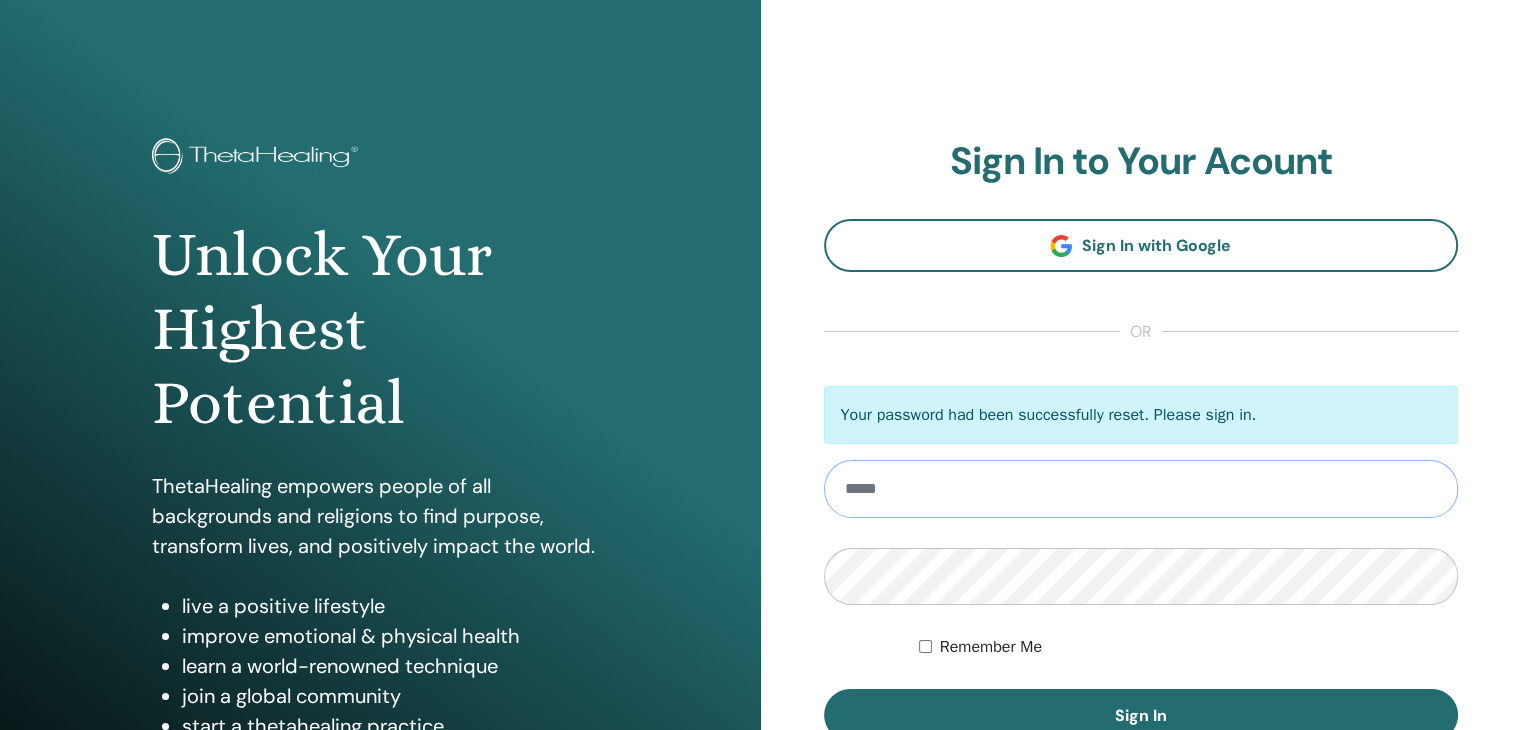 type on "**********" 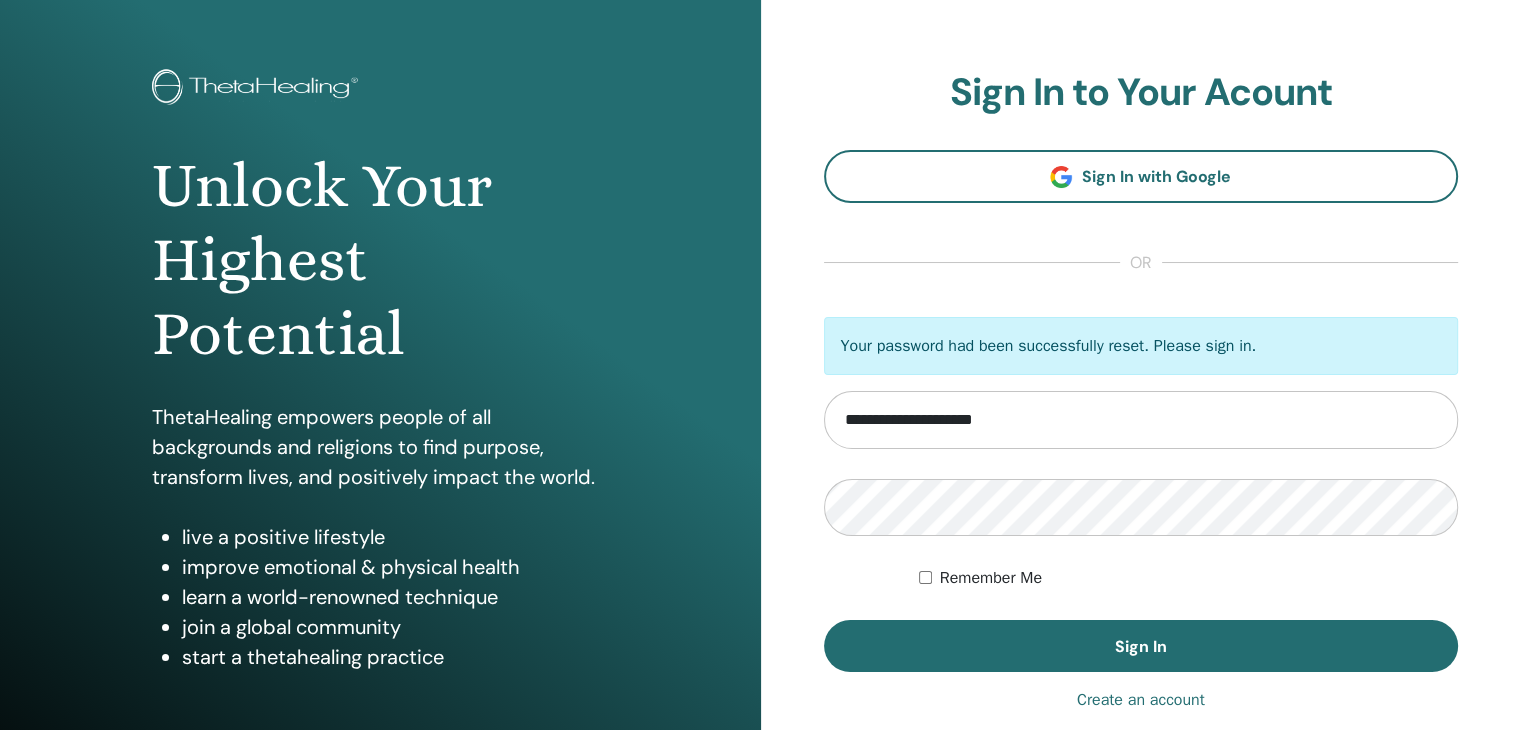 scroll, scrollTop: 200, scrollLeft: 0, axis: vertical 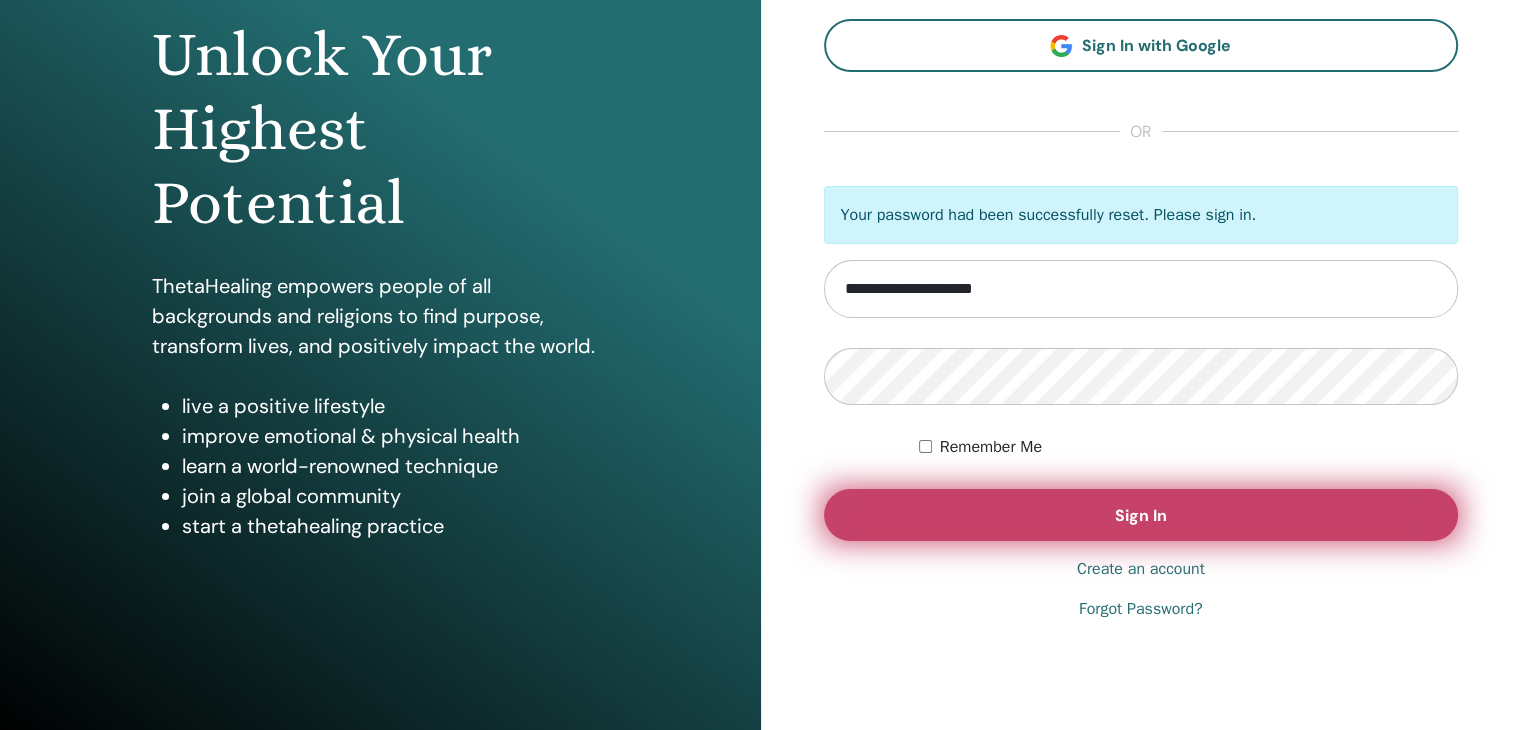 click on "Sign In" at bounding box center (1141, 515) 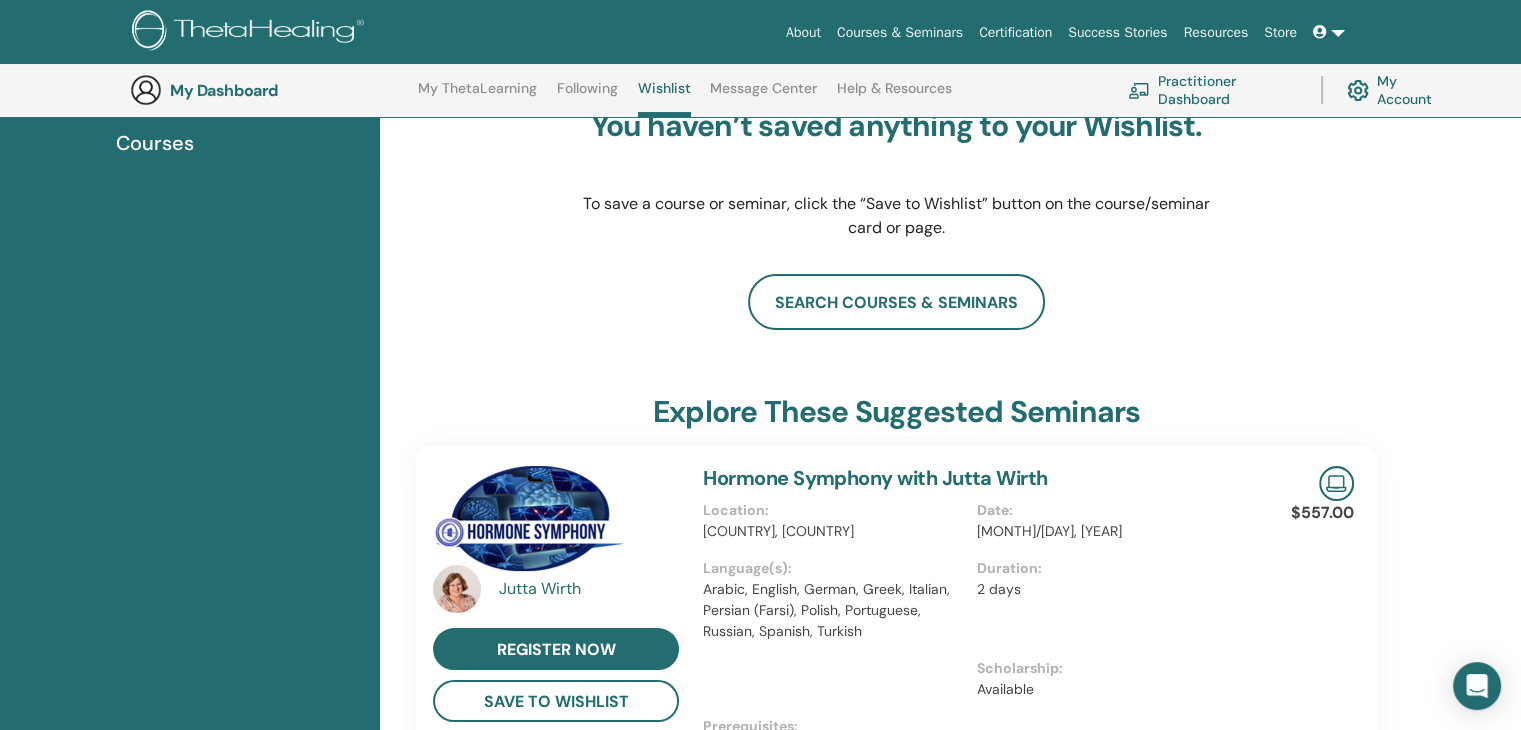 scroll, scrollTop: 252, scrollLeft: 0, axis: vertical 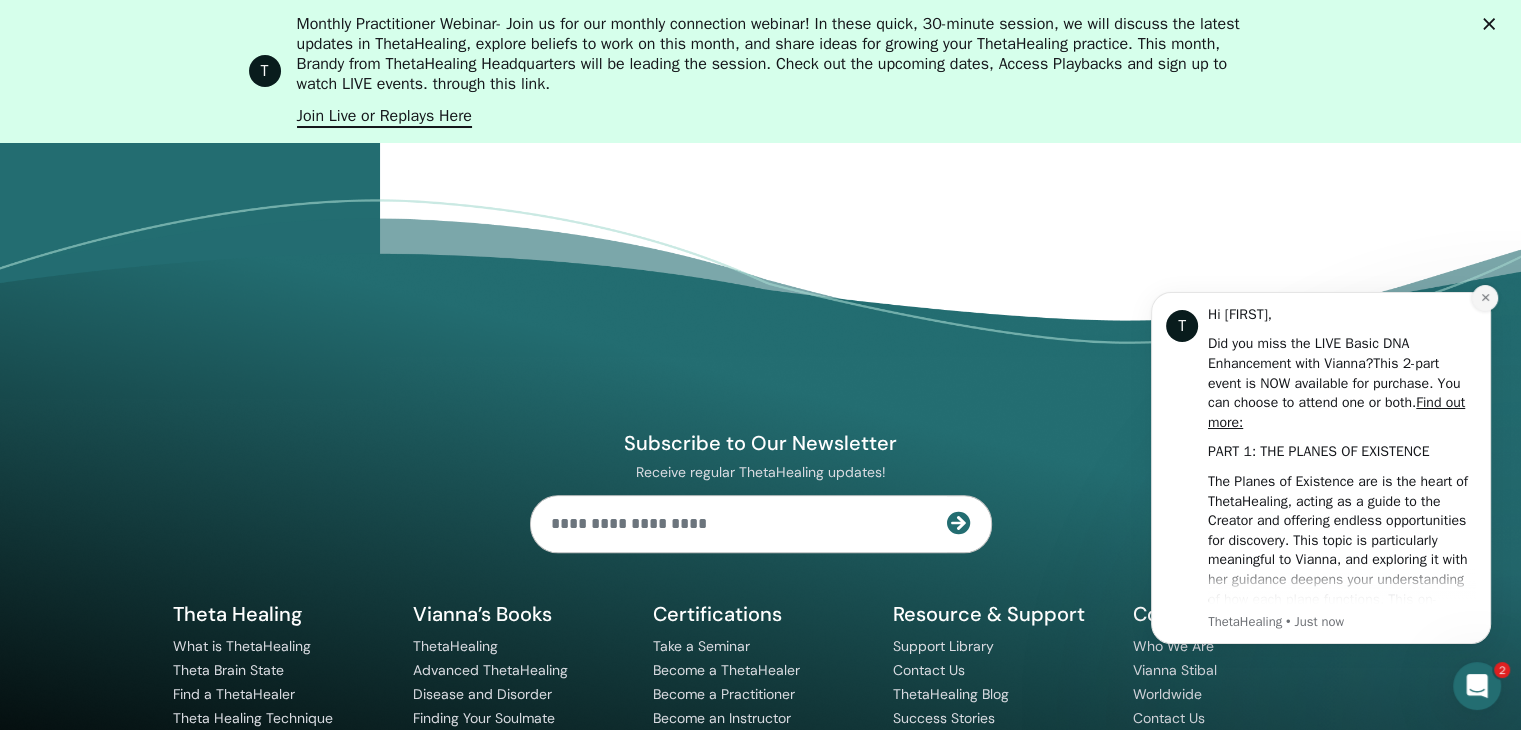 click 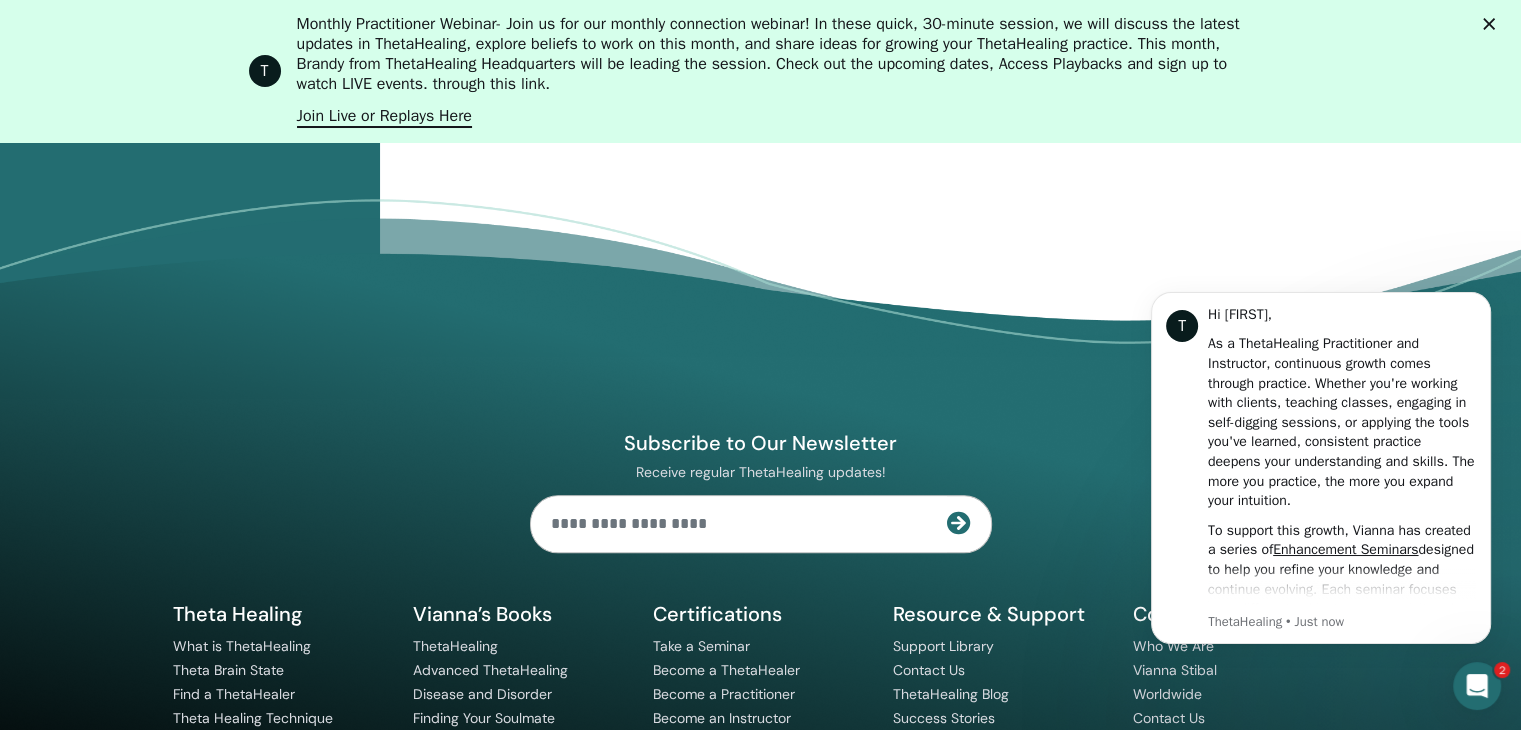 click 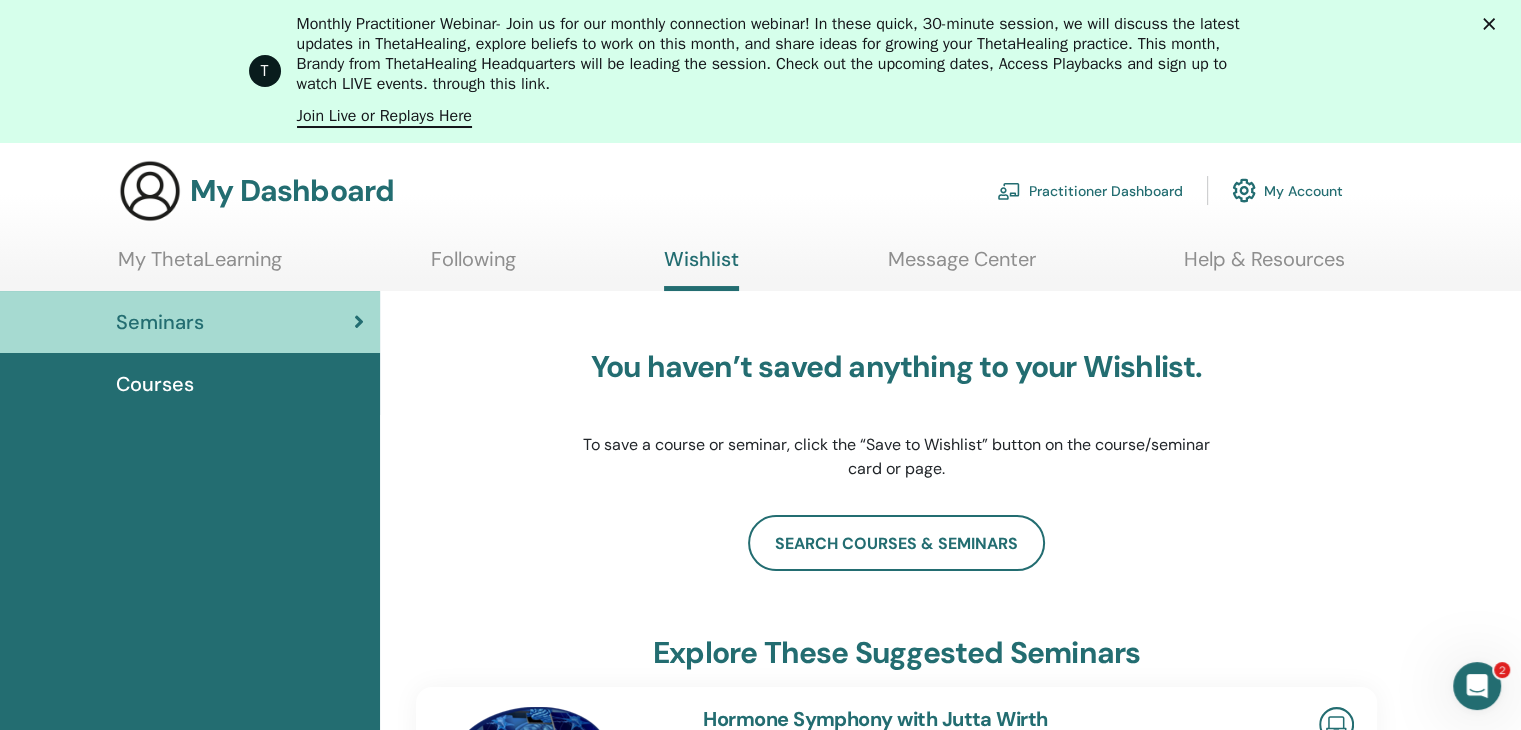 scroll, scrollTop: 0, scrollLeft: 0, axis: both 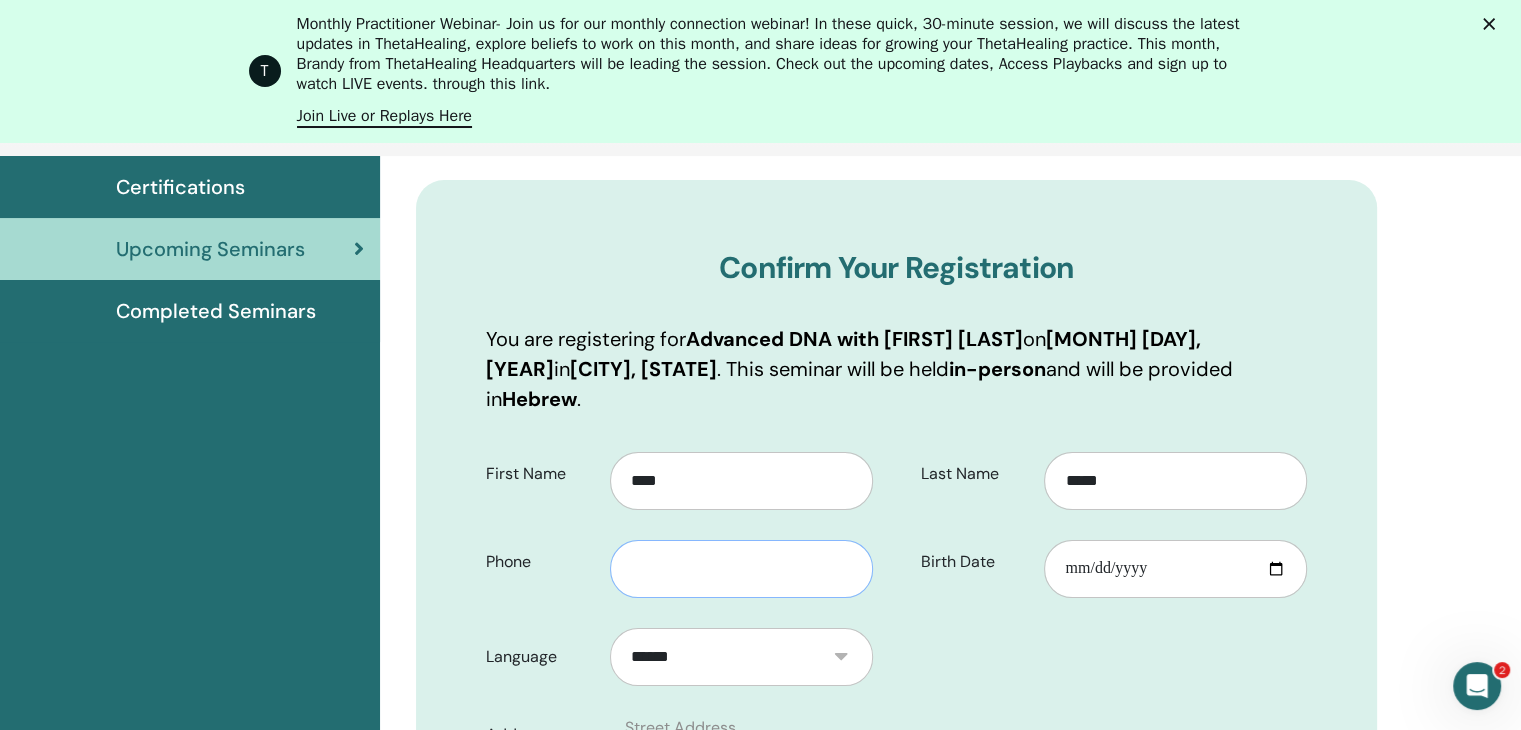 click at bounding box center (741, 569) 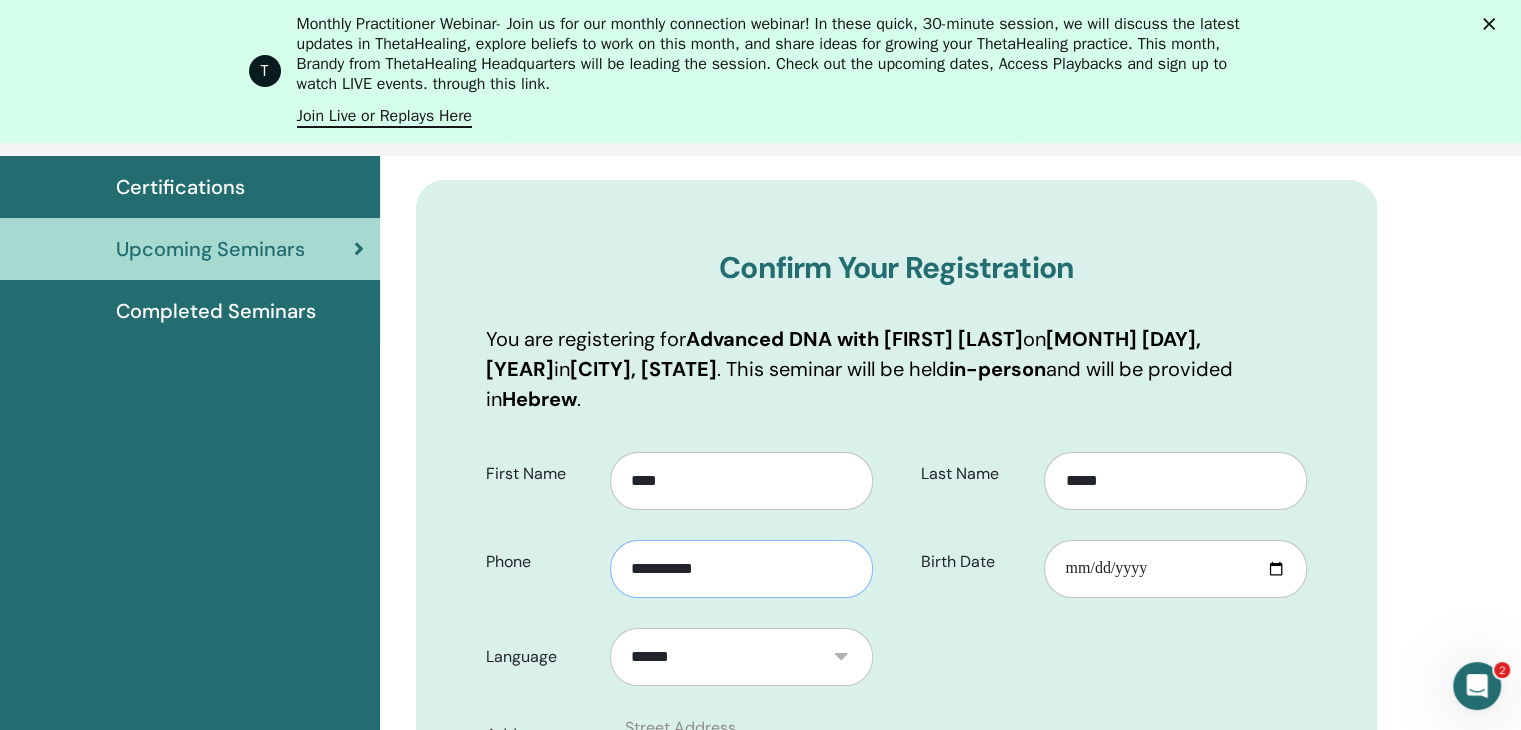 type on "**********" 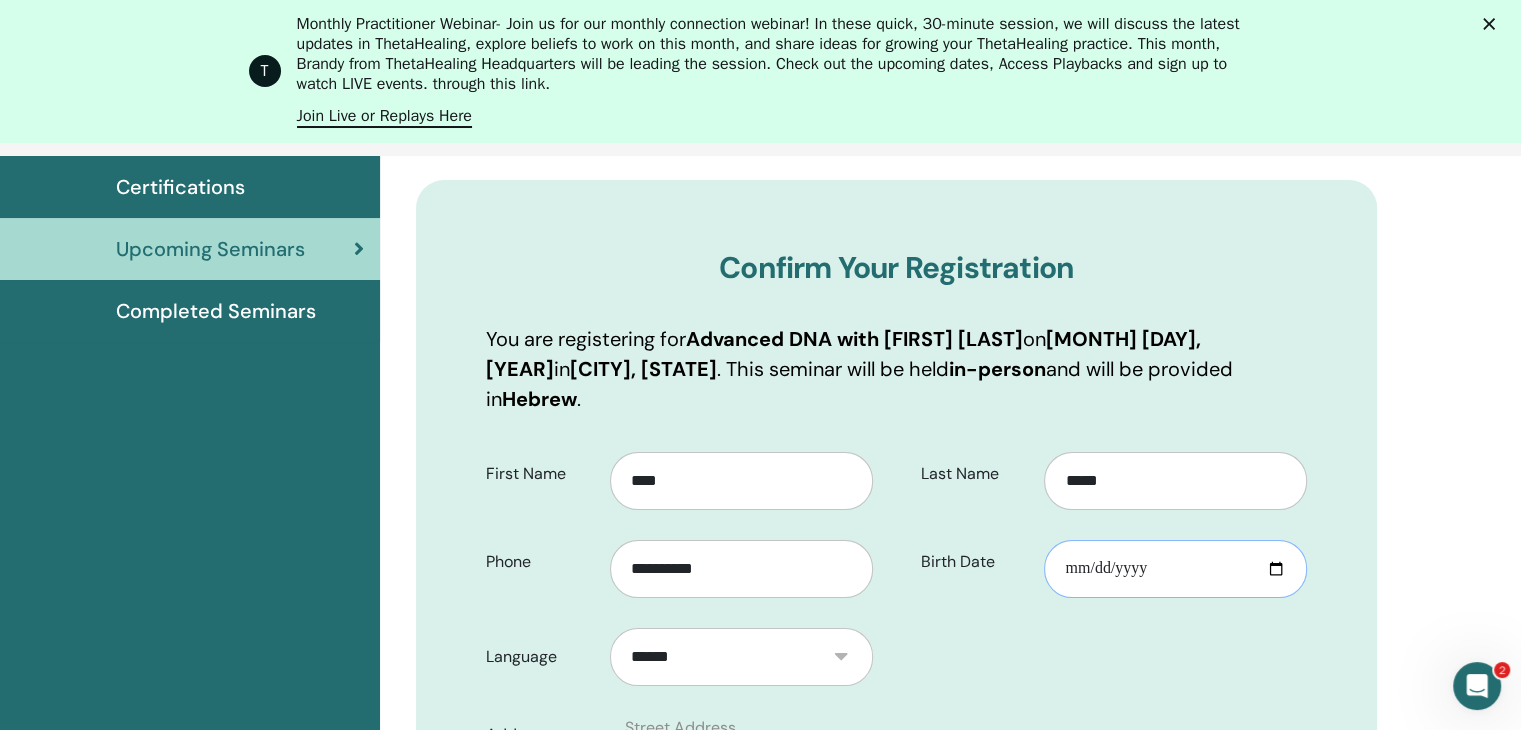 click on "Birth Date" at bounding box center [1175, 569] 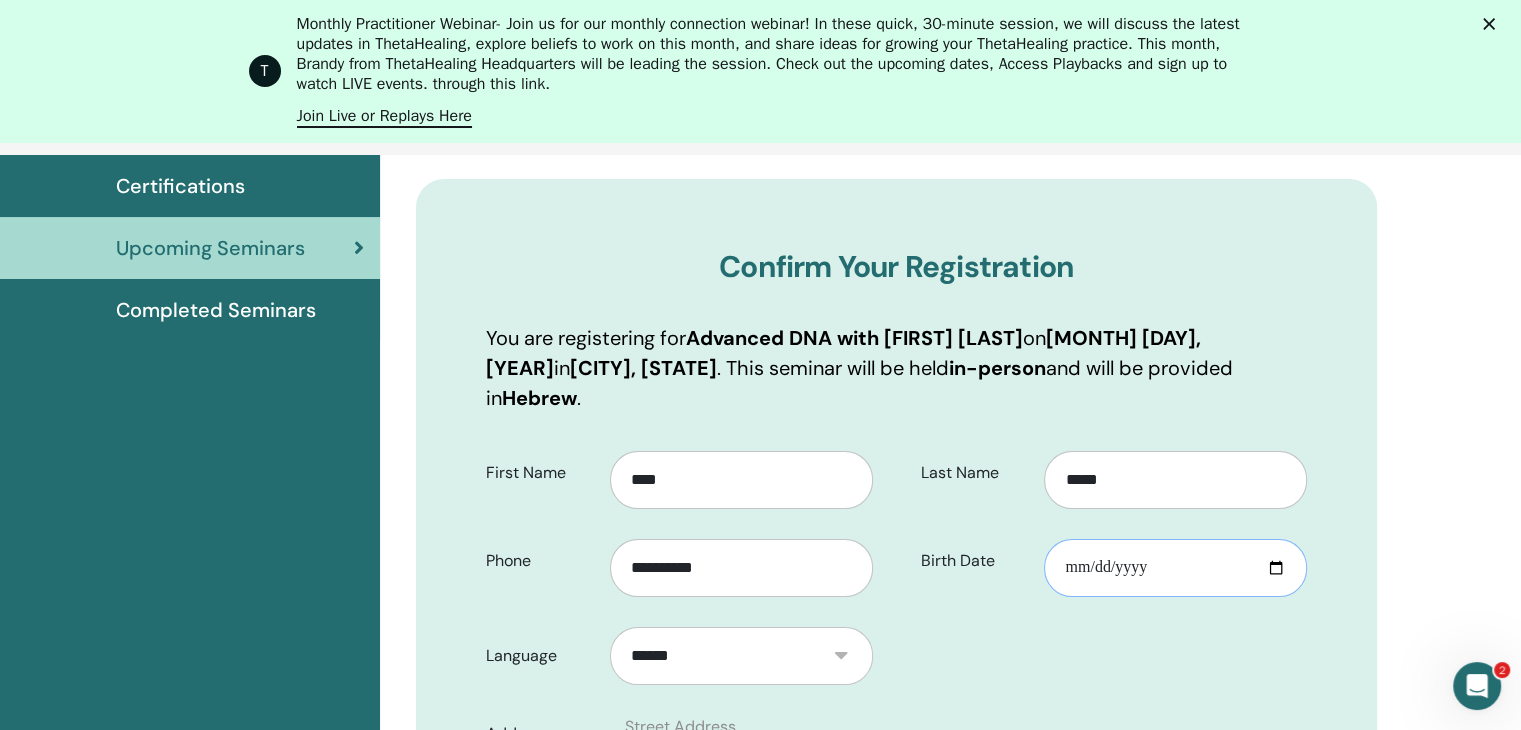scroll, scrollTop: 548, scrollLeft: 0, axis: vertical 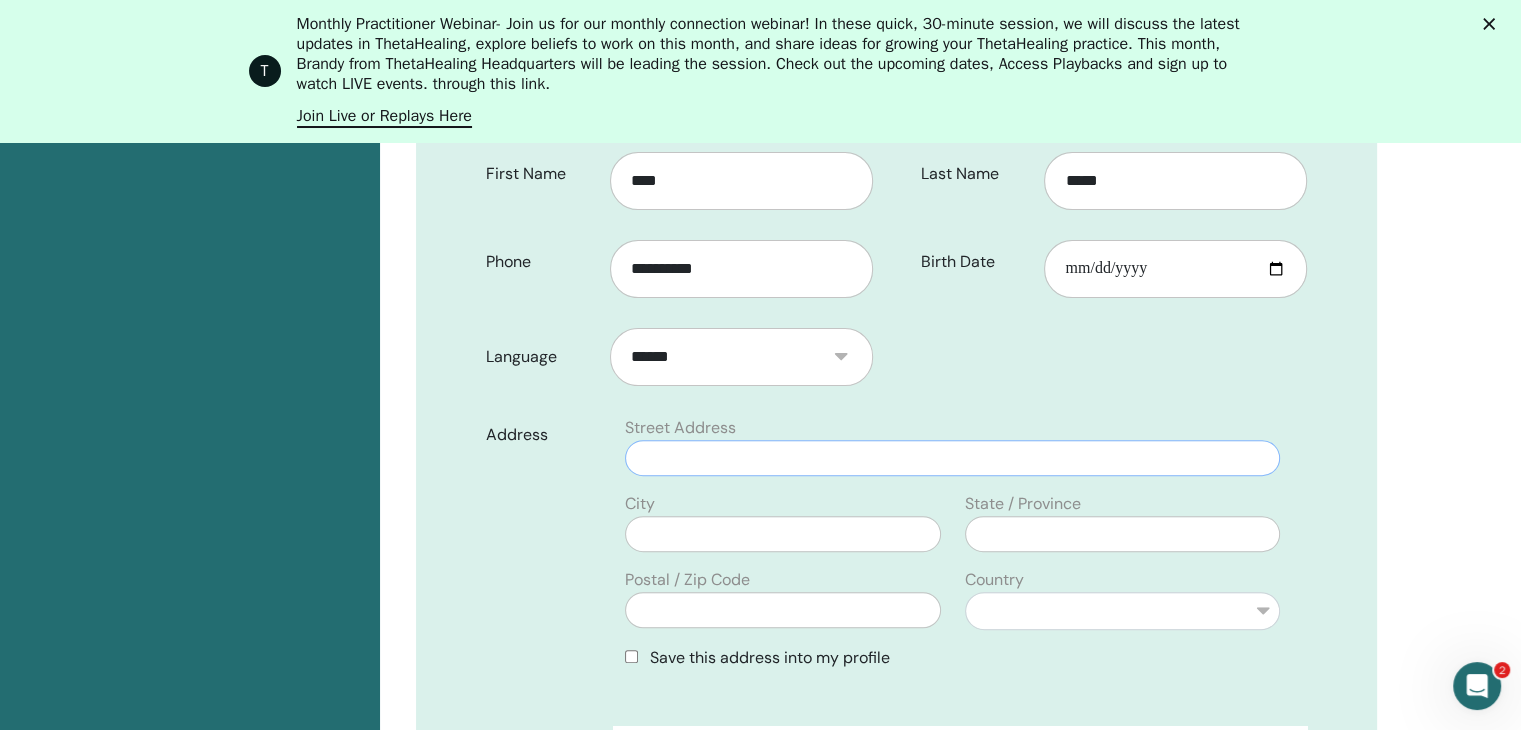 click at bounding box center [952, 458] 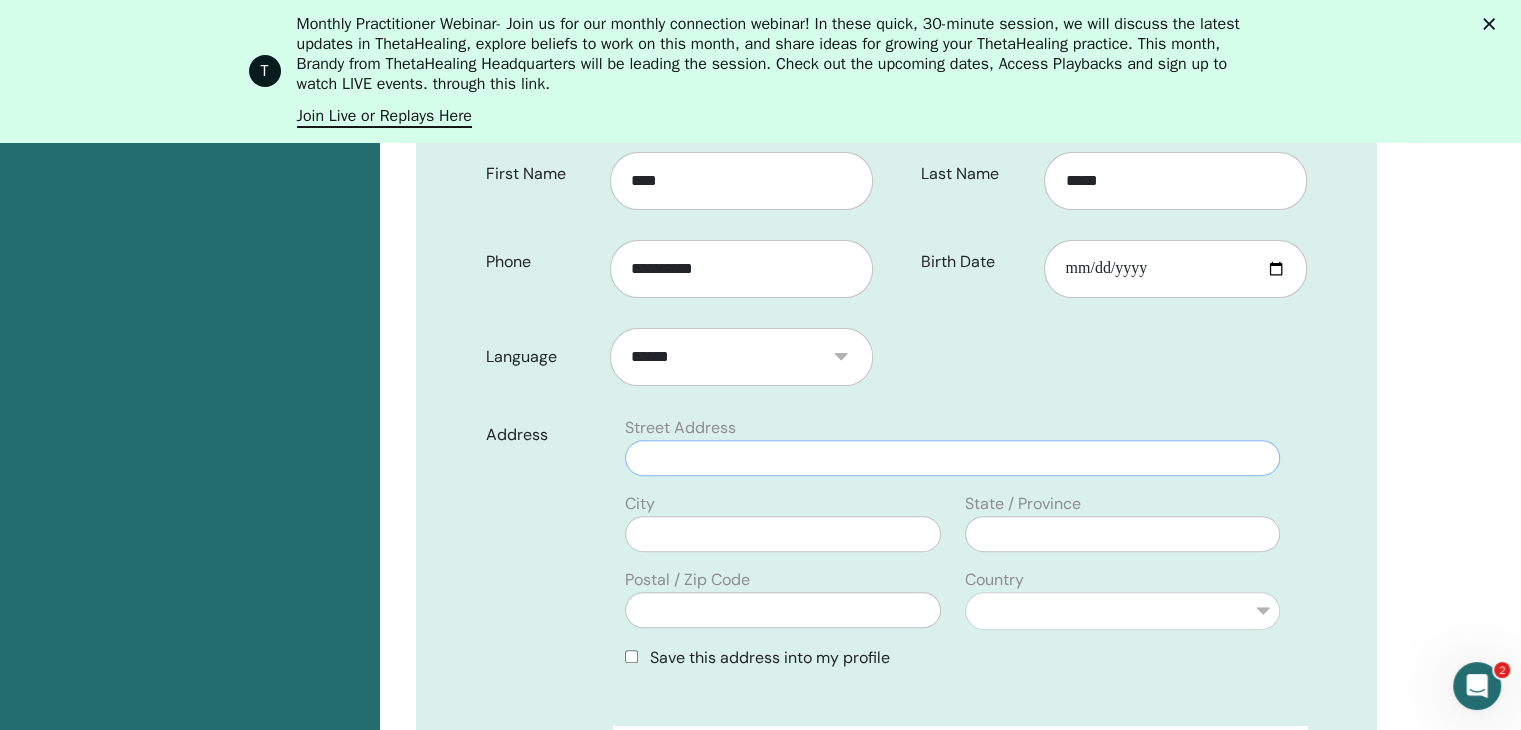 type on "*" 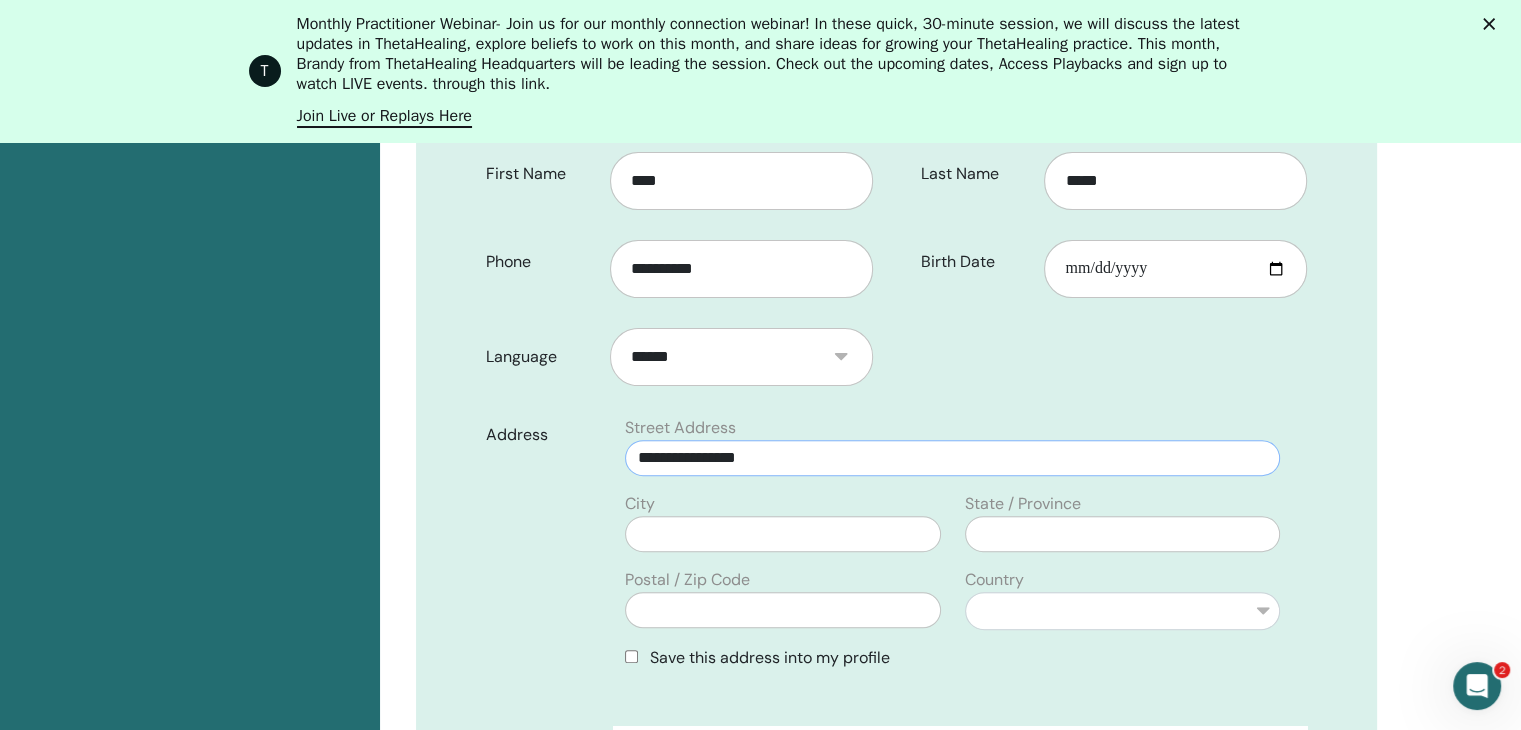 type on "**********" 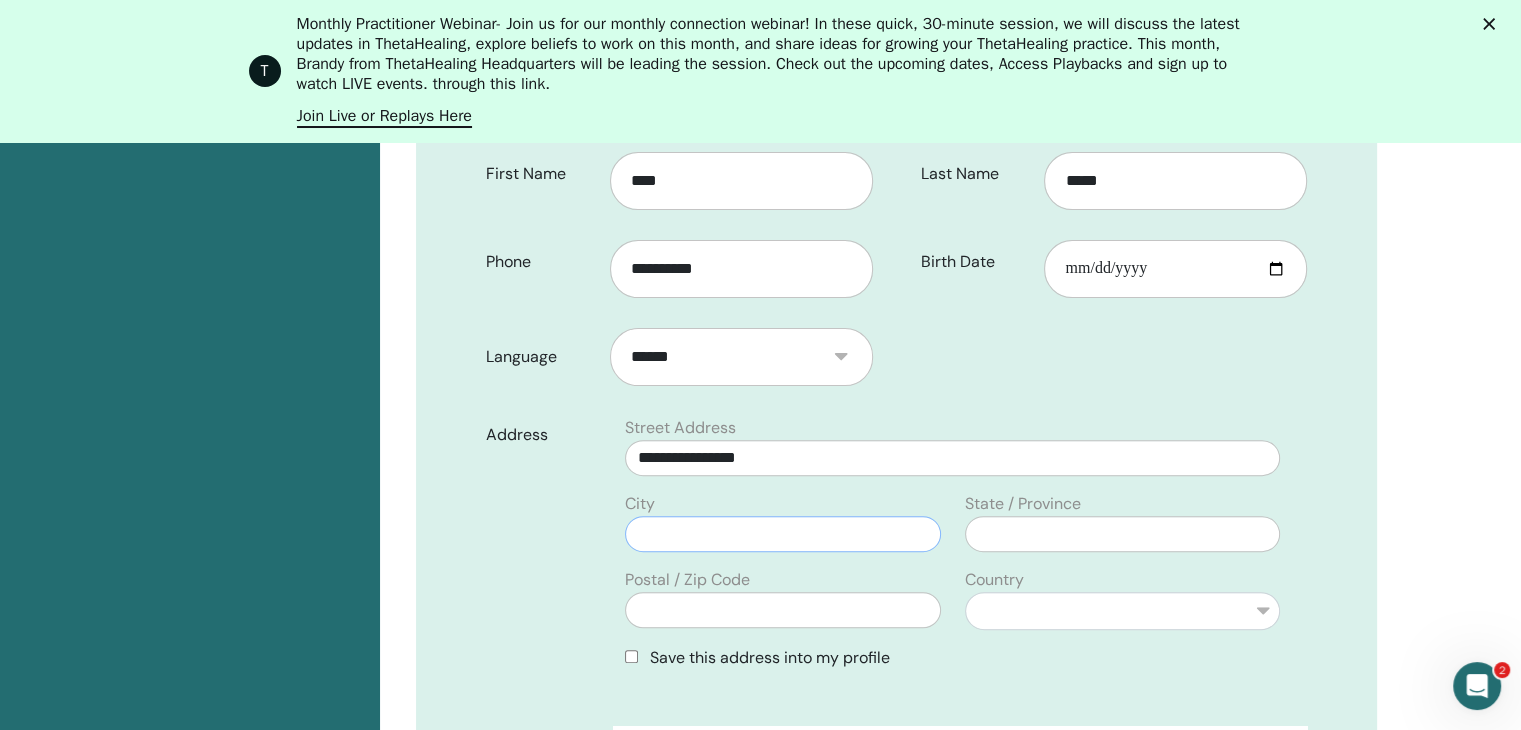 click at bounding box center [782, 534] 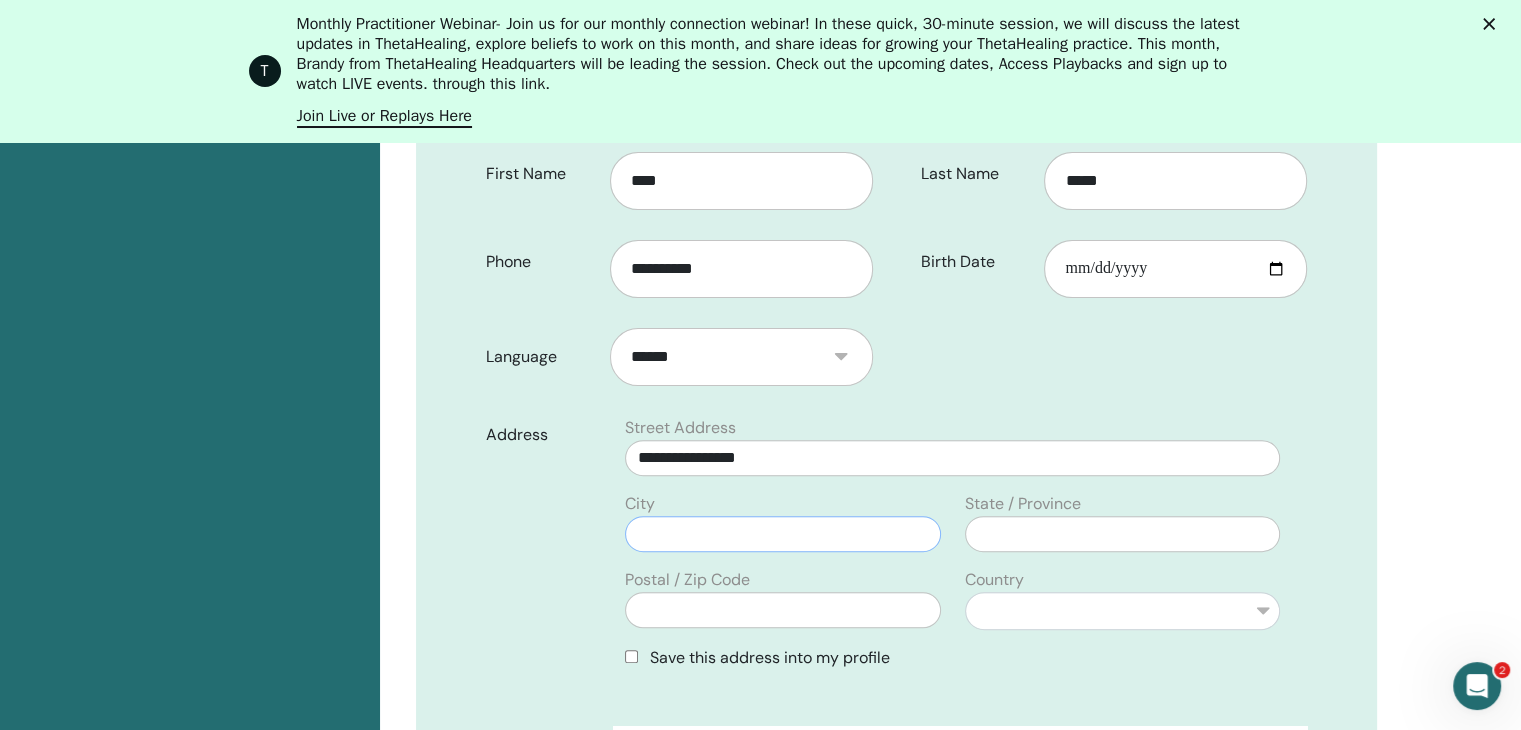 type on "*" 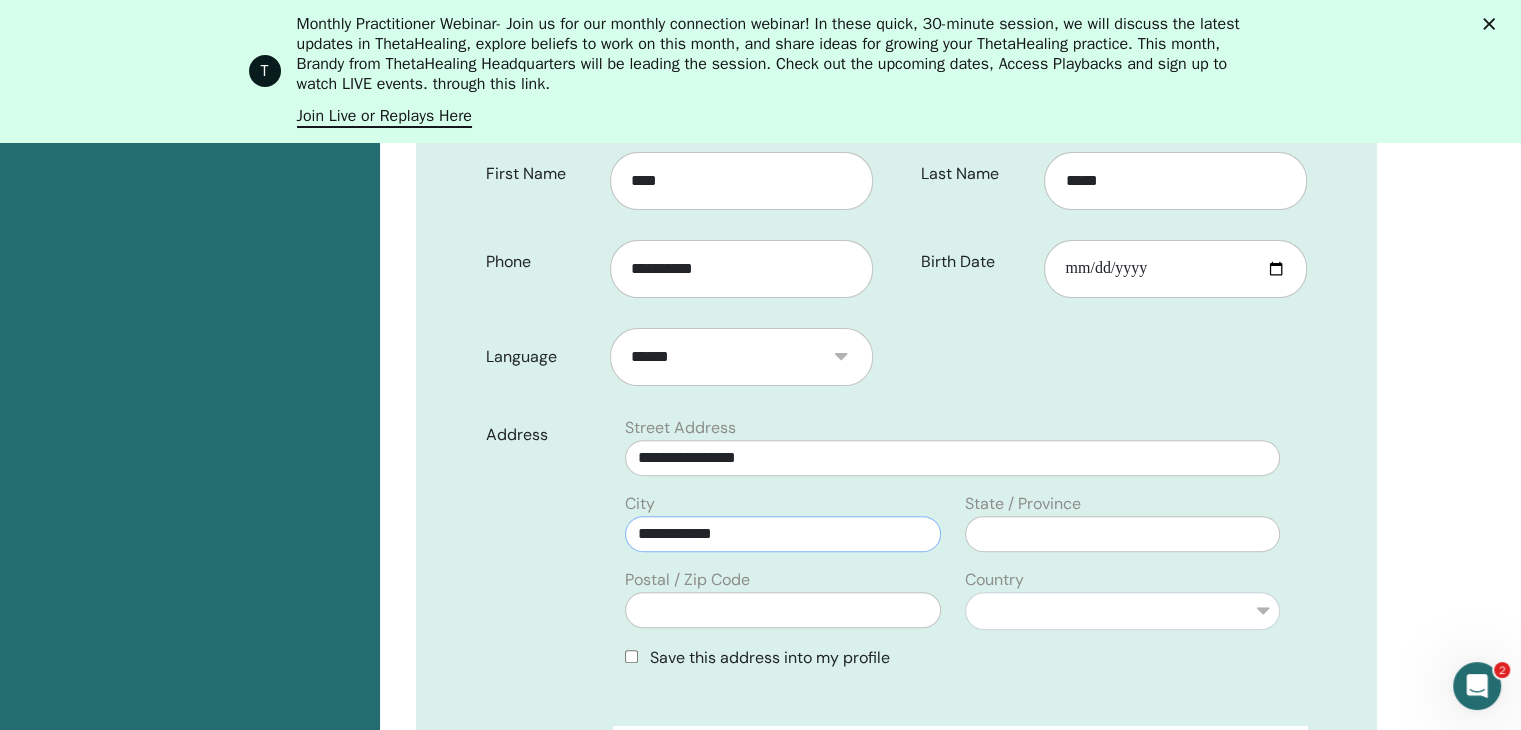 type on "**********" 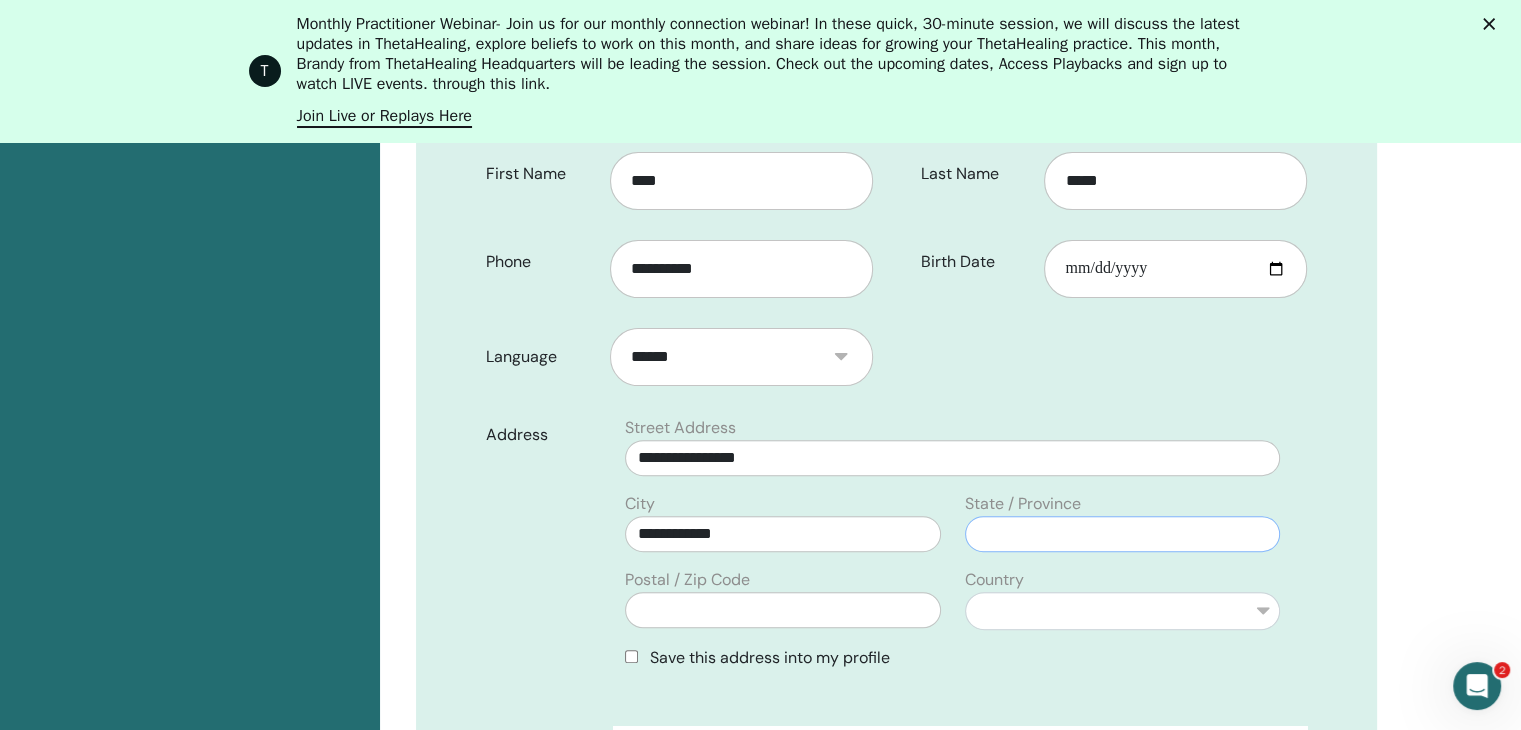 click at bounding box center (1122, 534) 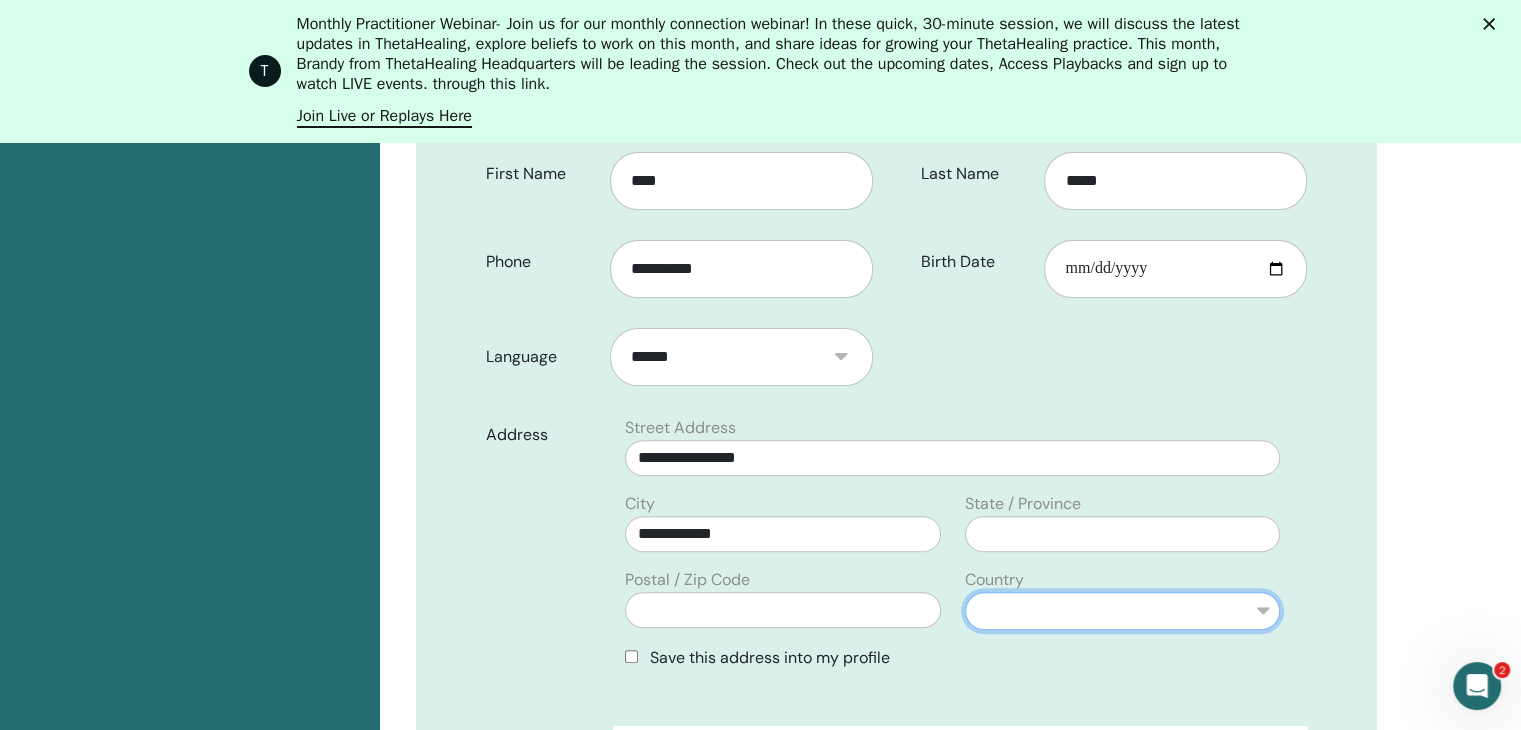 click on "**********" at bounding box center [1122, 611] 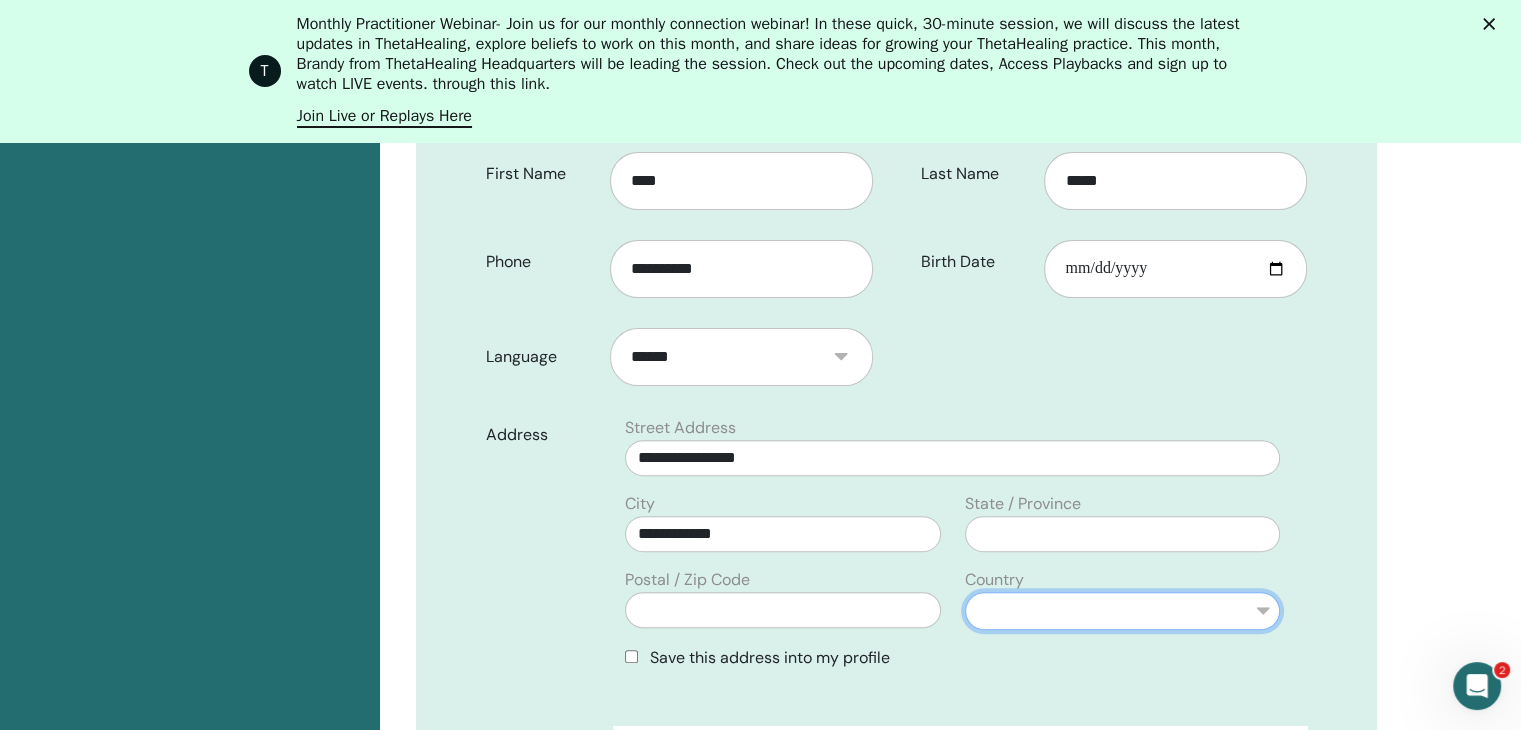 select on "**" 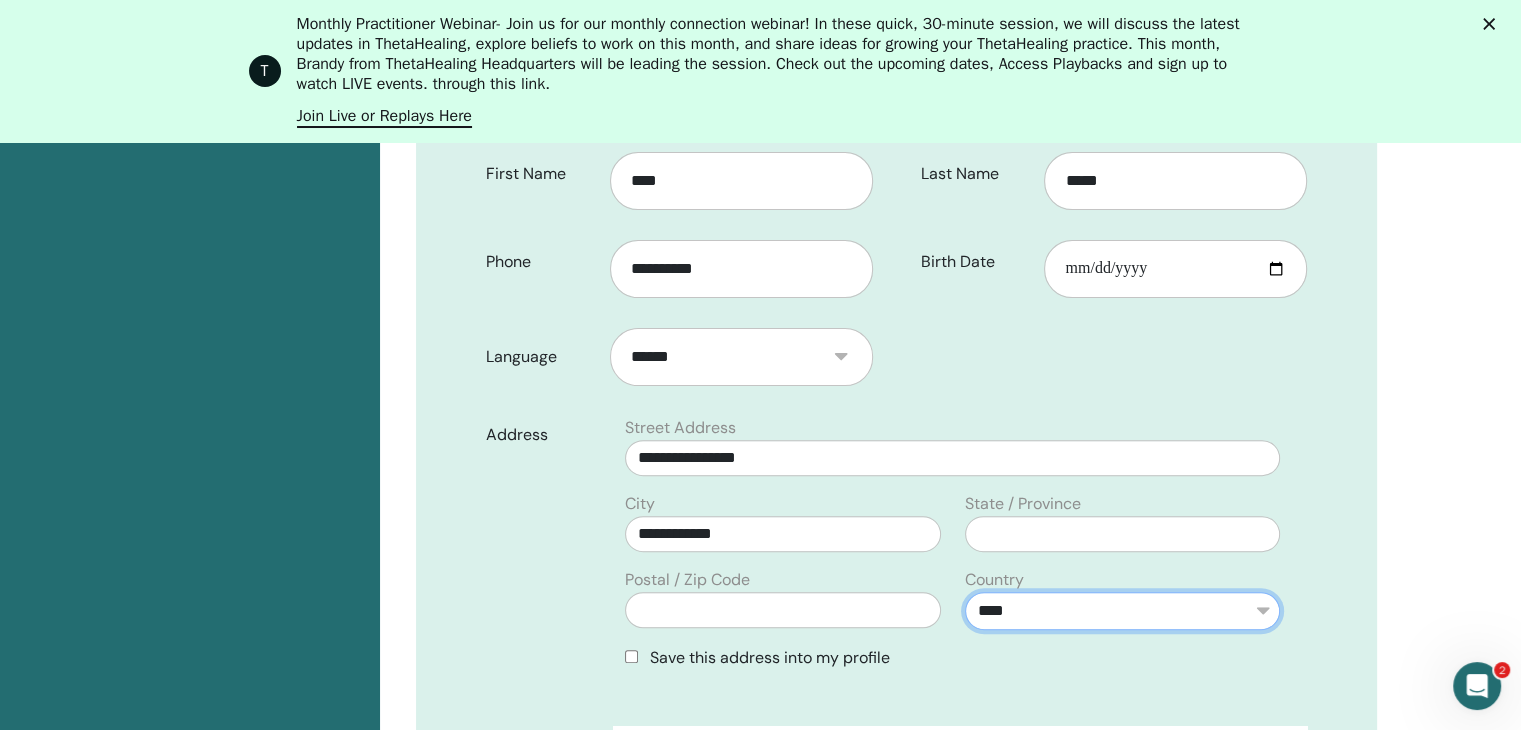 click on "**********" at bounding box center (1122, 611) 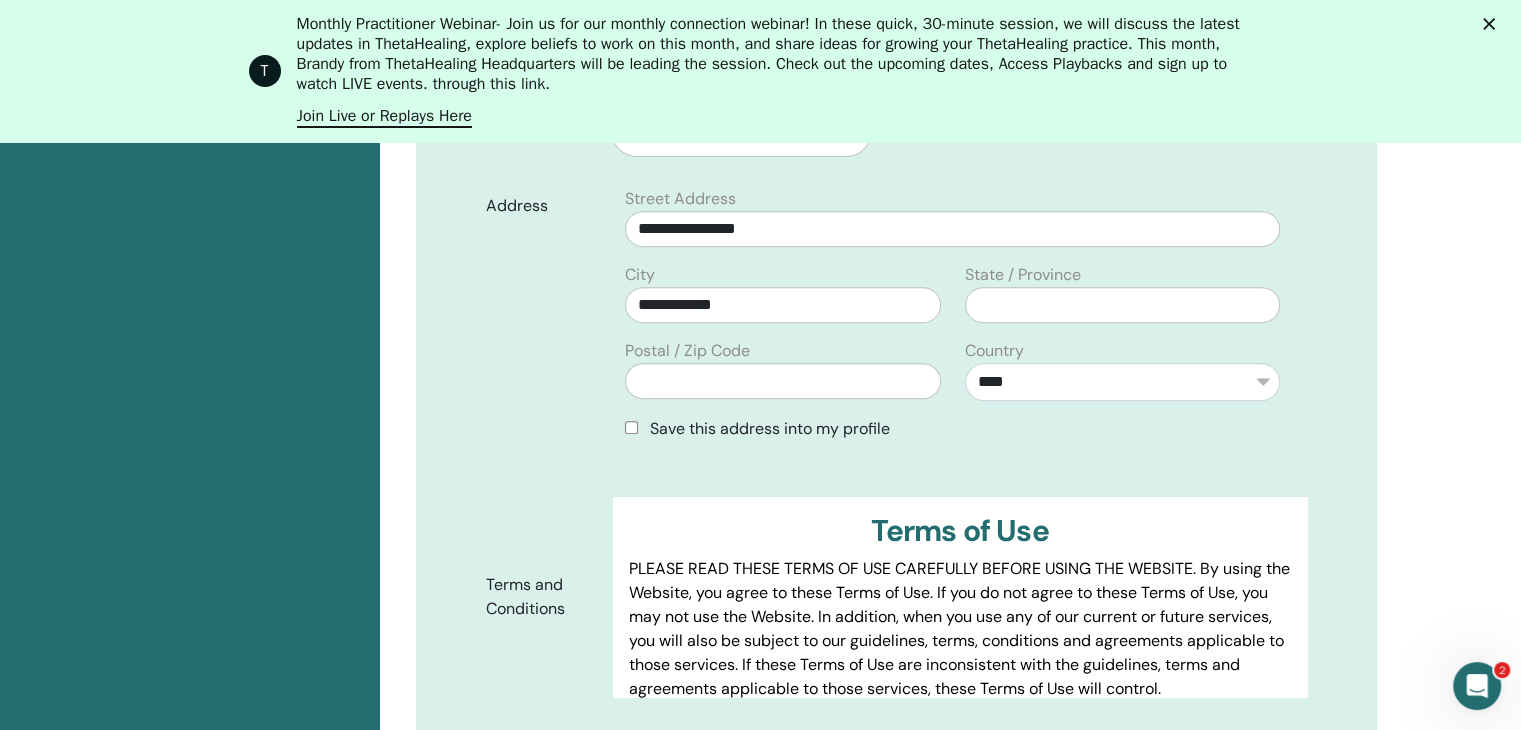 scroll, scrollTop: 848, scrollLeft: 0, axis: vertical 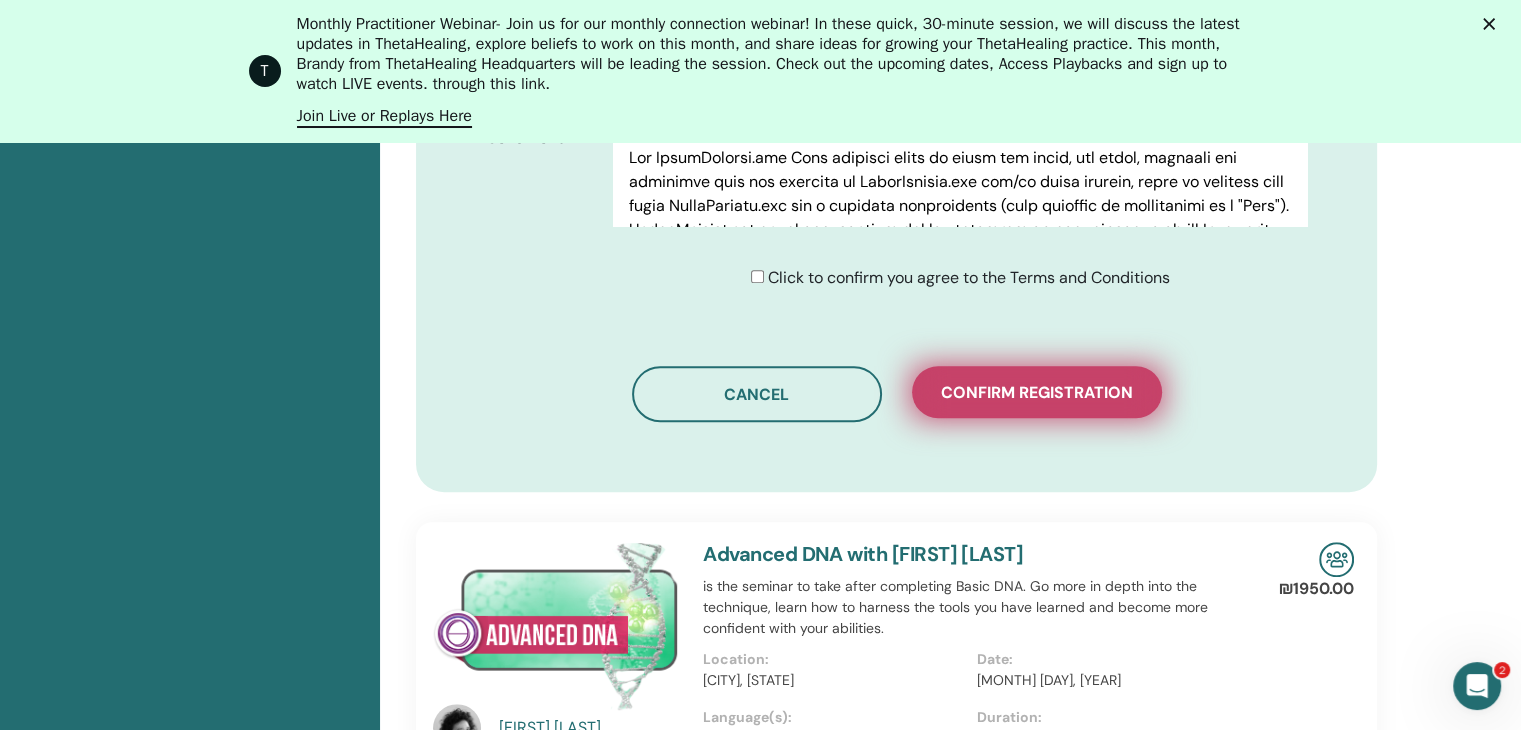 click on "Confirm registration" at bounding box center (1037, 392) 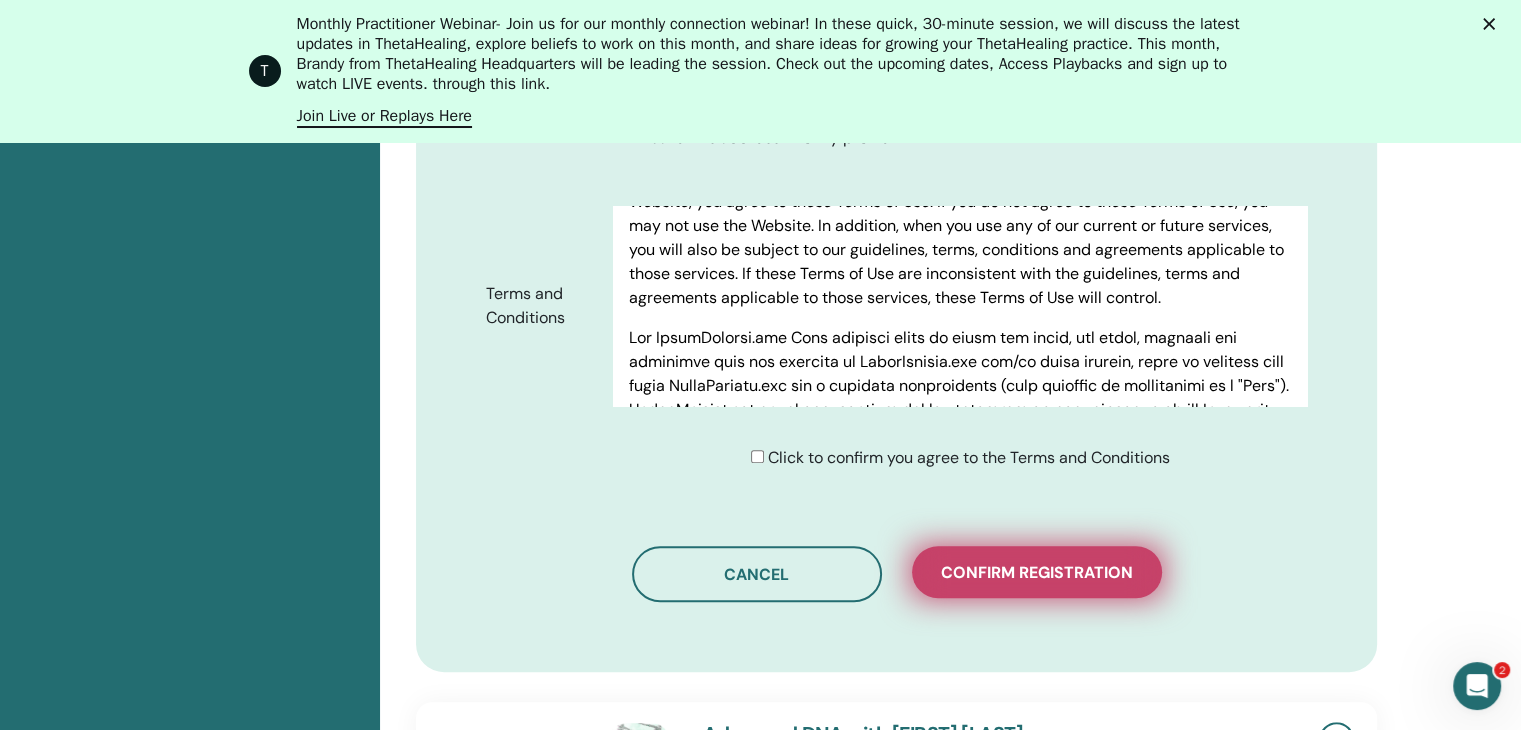 scroll, scrollTop: 948, scrollLeft: 0, axis: vertical 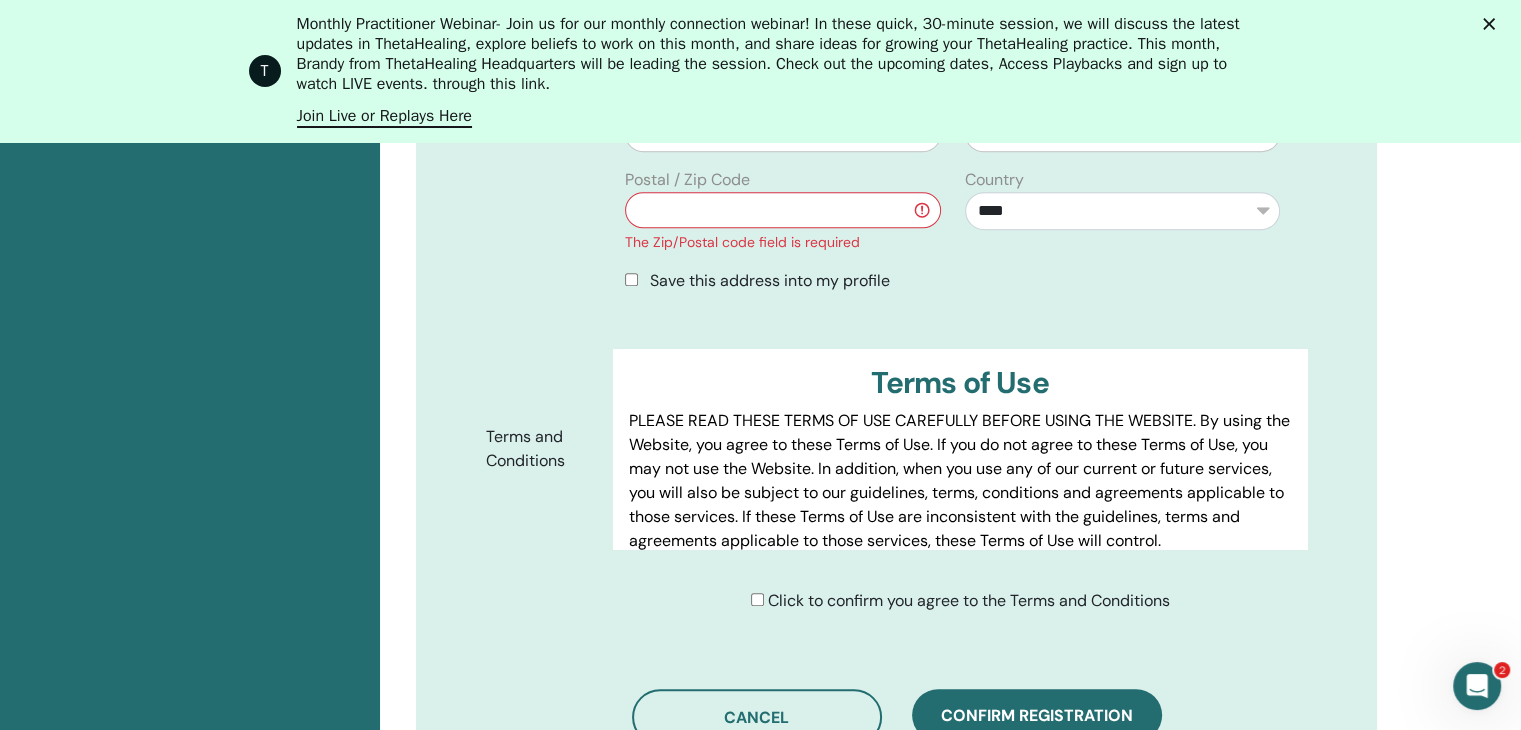 click at bounding box center (782, 210) 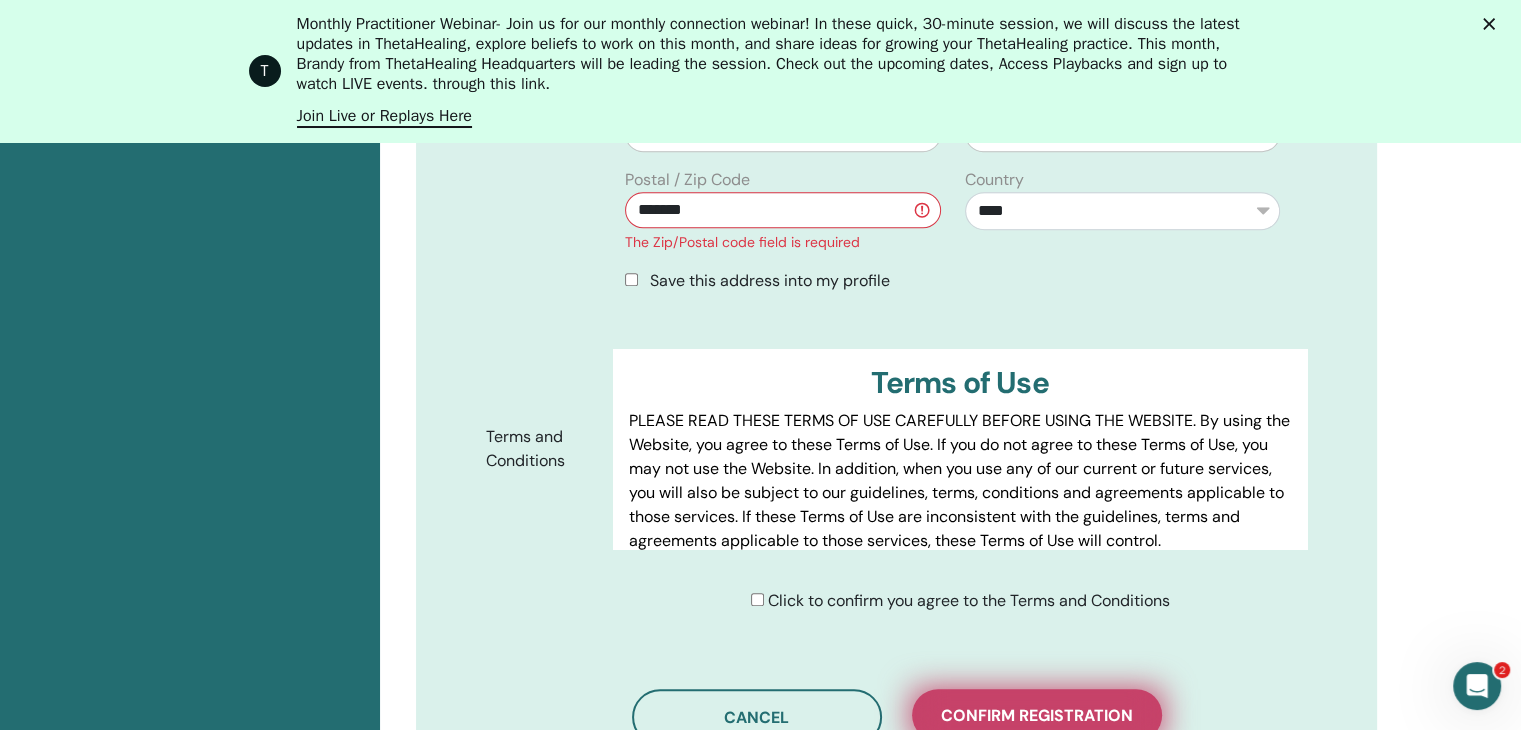 type on "*******" 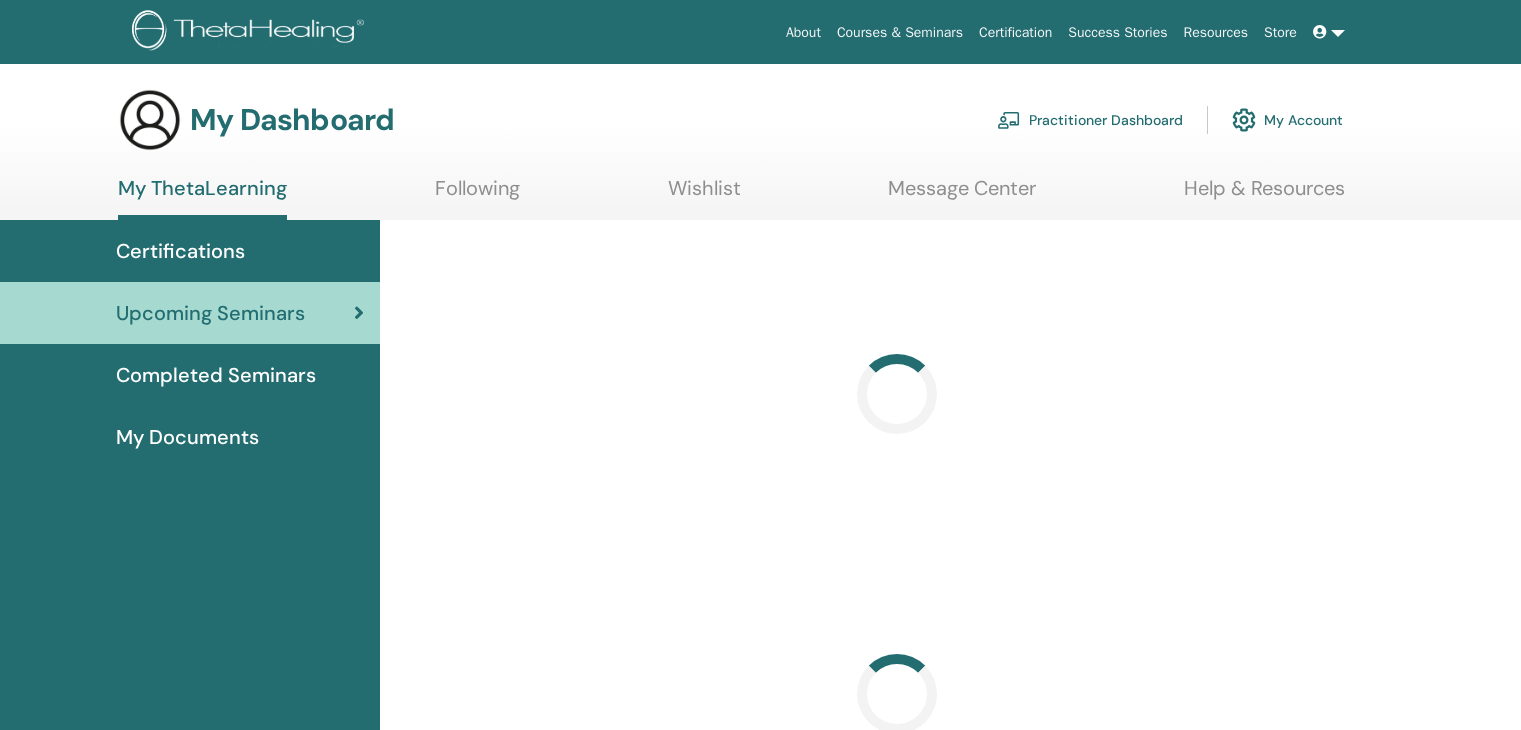 scroll, scrollTop: 0, scrollLeft: 0, axis: both 